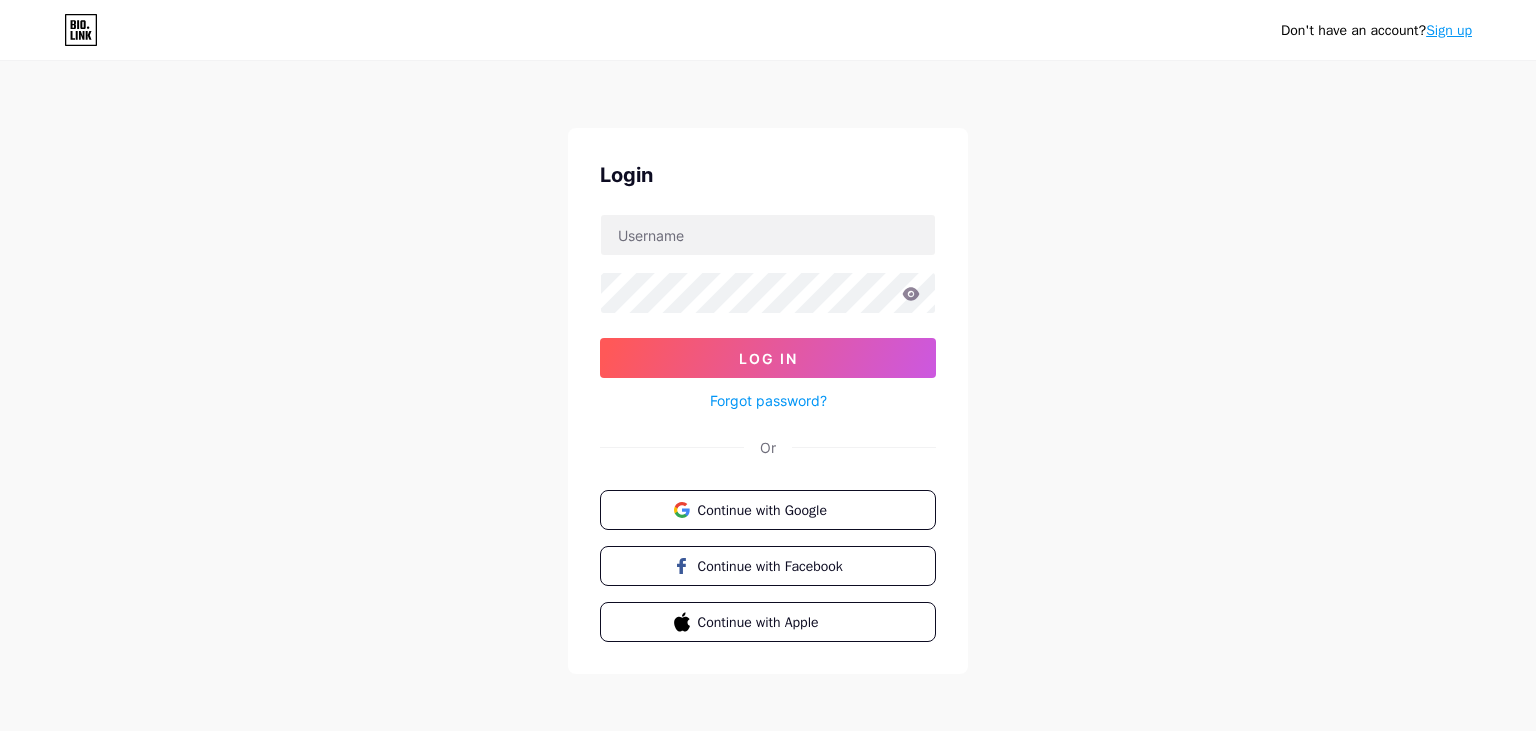 scroll, scrollTop: 0, scrollLeft: 0, axis: both 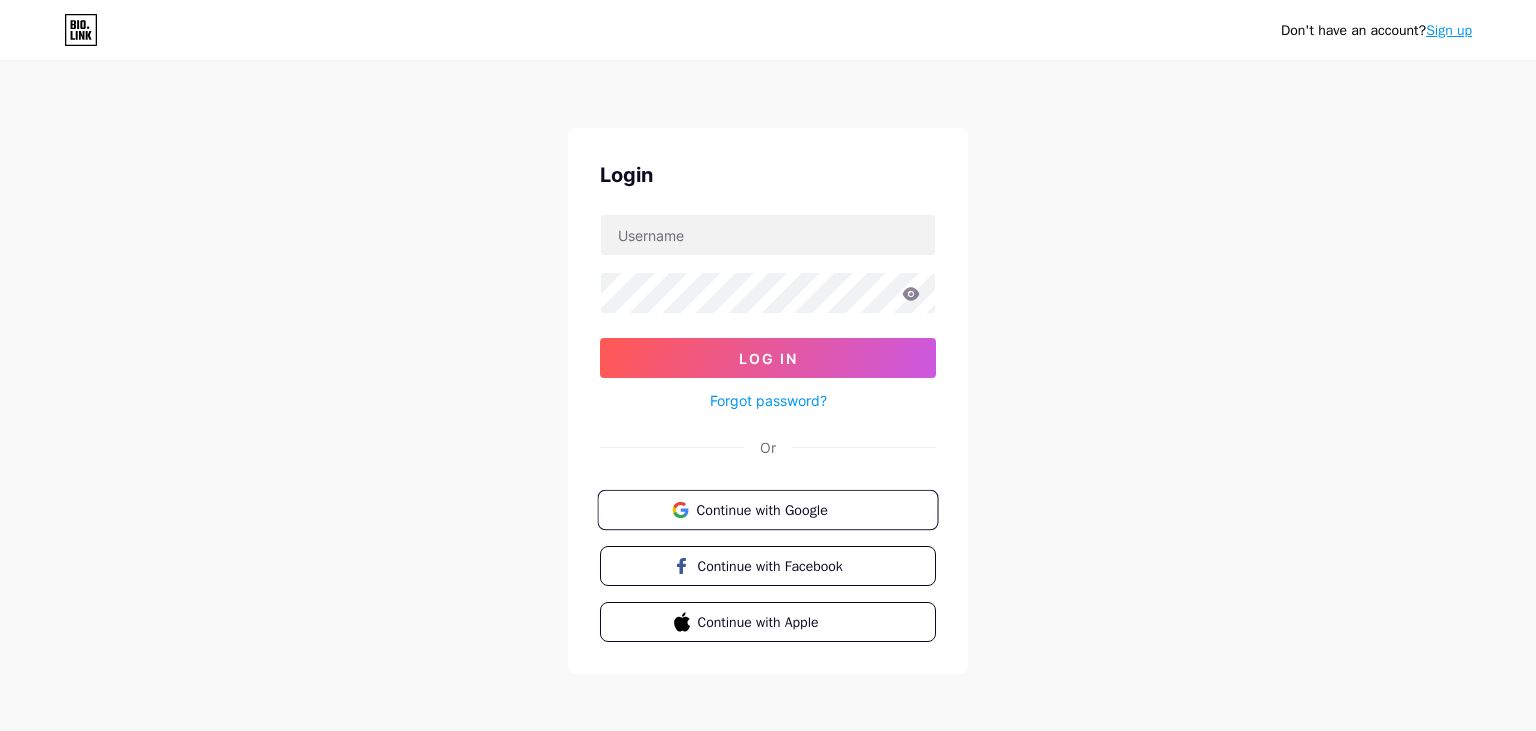 click on "Continue with Google" at bounding box center [779, 509] 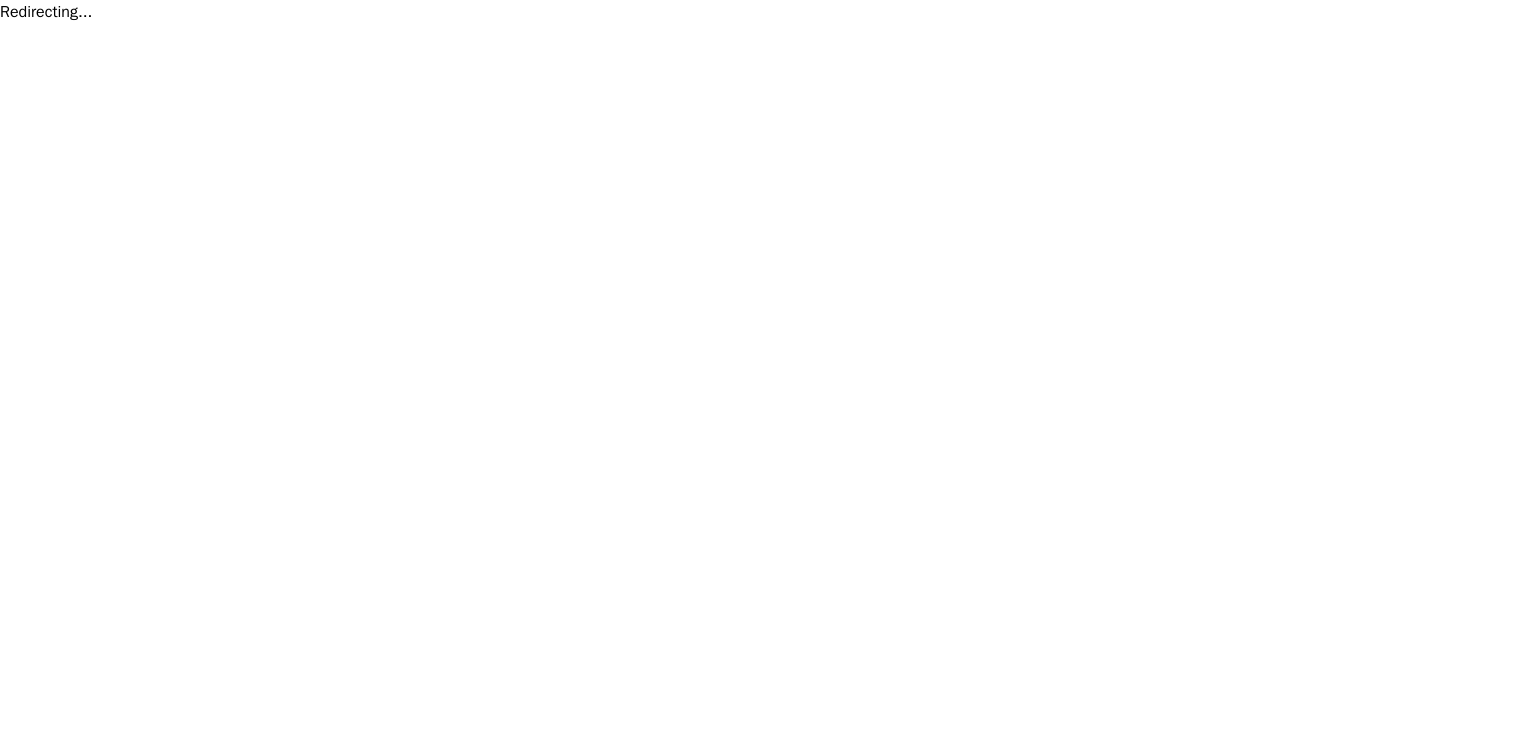 scroll, scrollTop: 0, scrollLeft: 0, axis: both 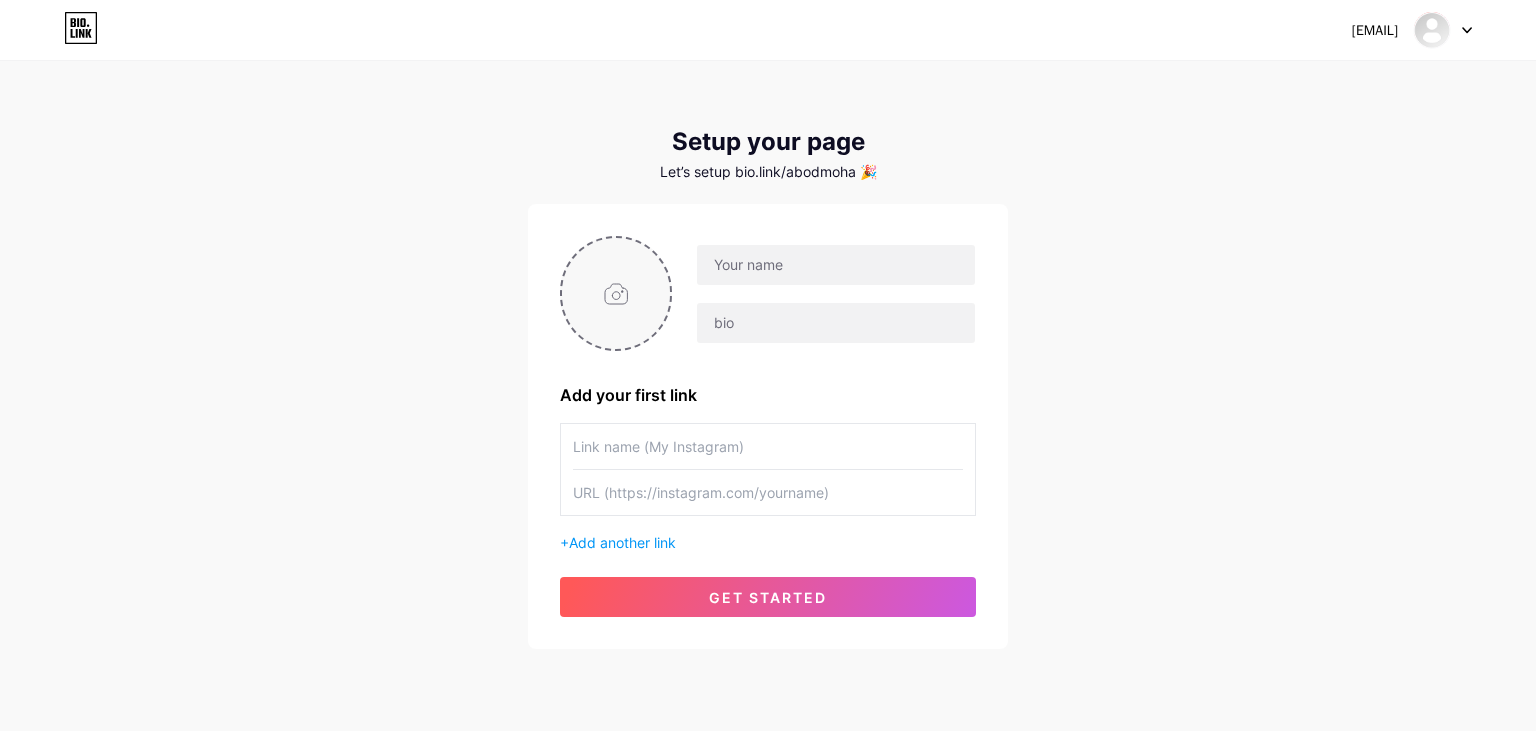 click at bounding box center [616, 293] 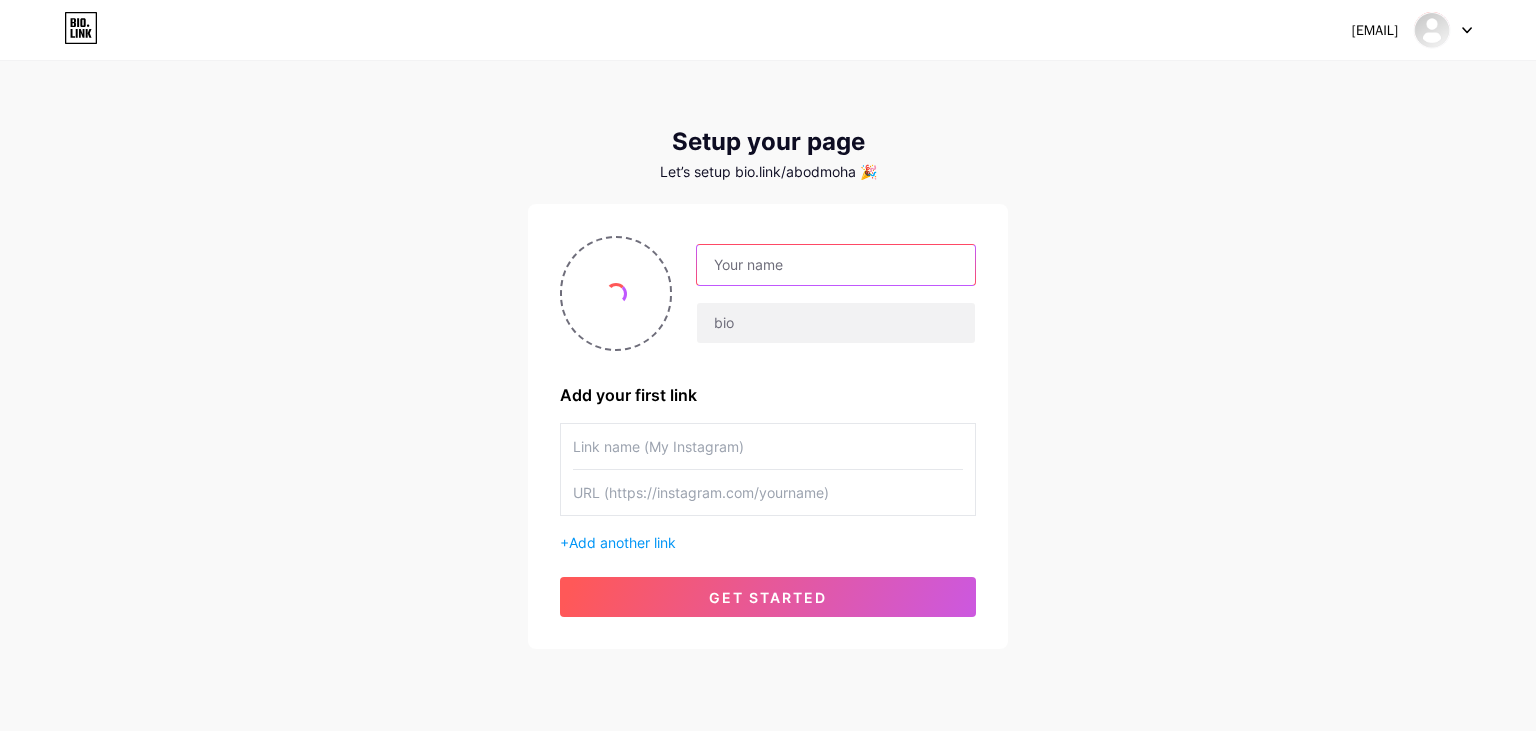 click at bounding box center [836, 265] 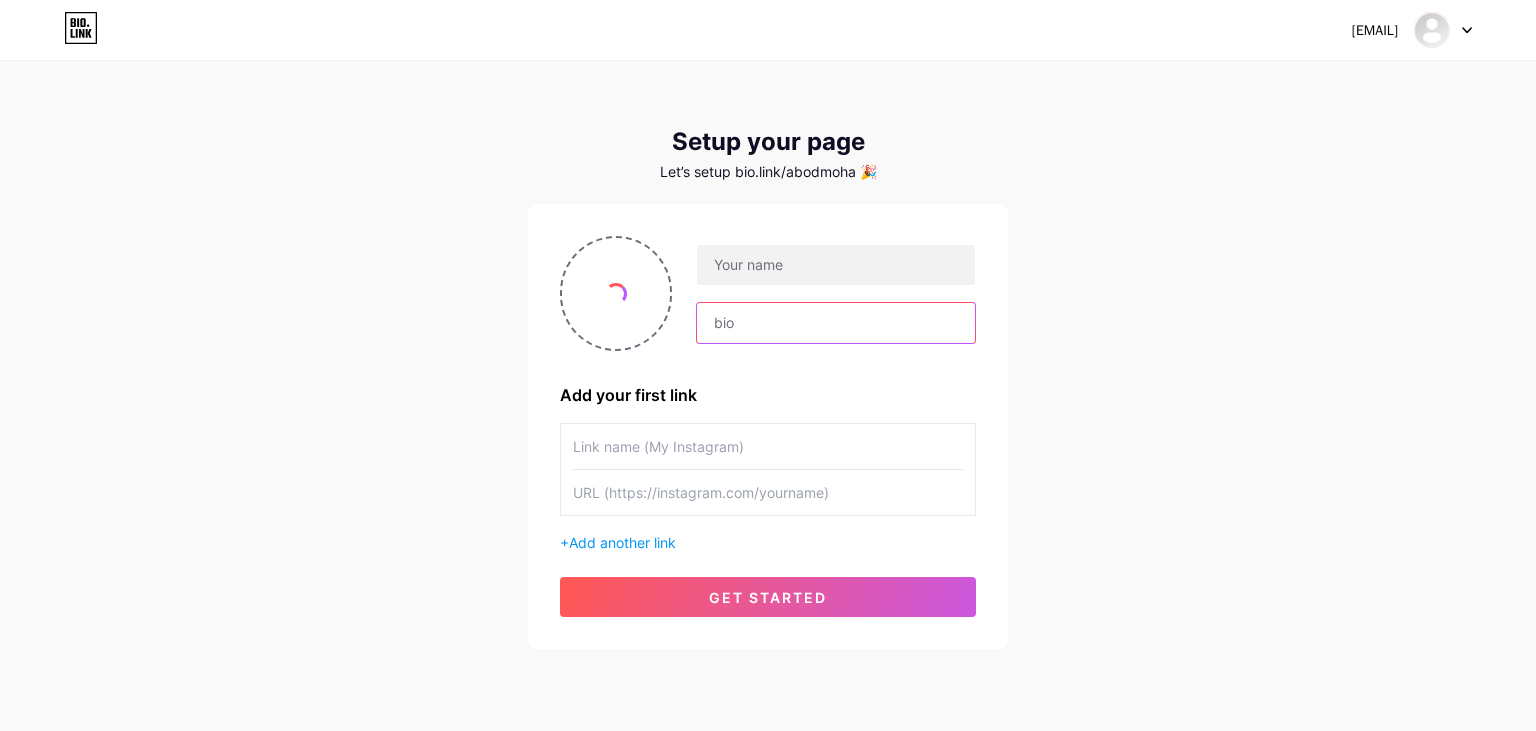 click at bounding box center (836, 323) 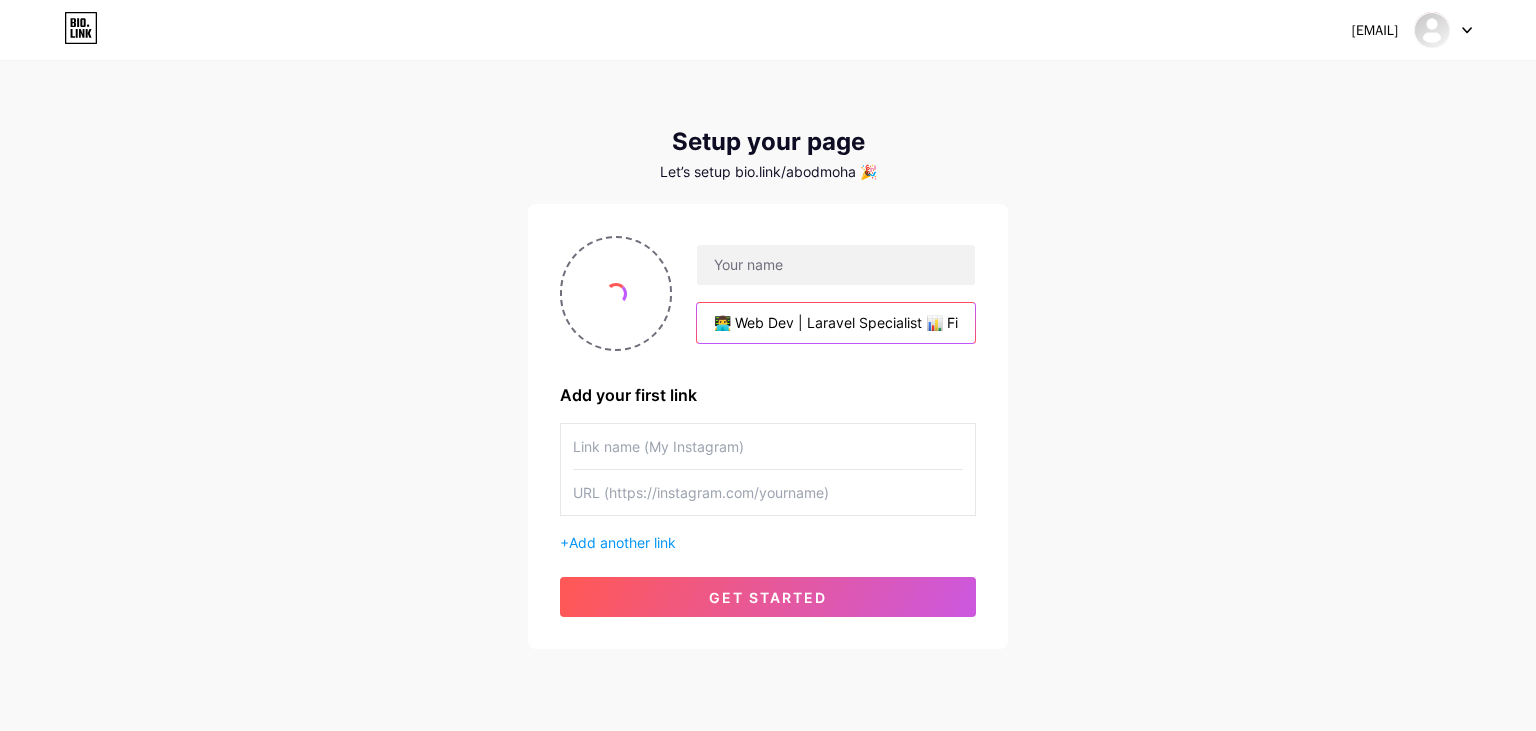 scroll, scrollTop: 0, scrollLeft: 721, axis: horizontal 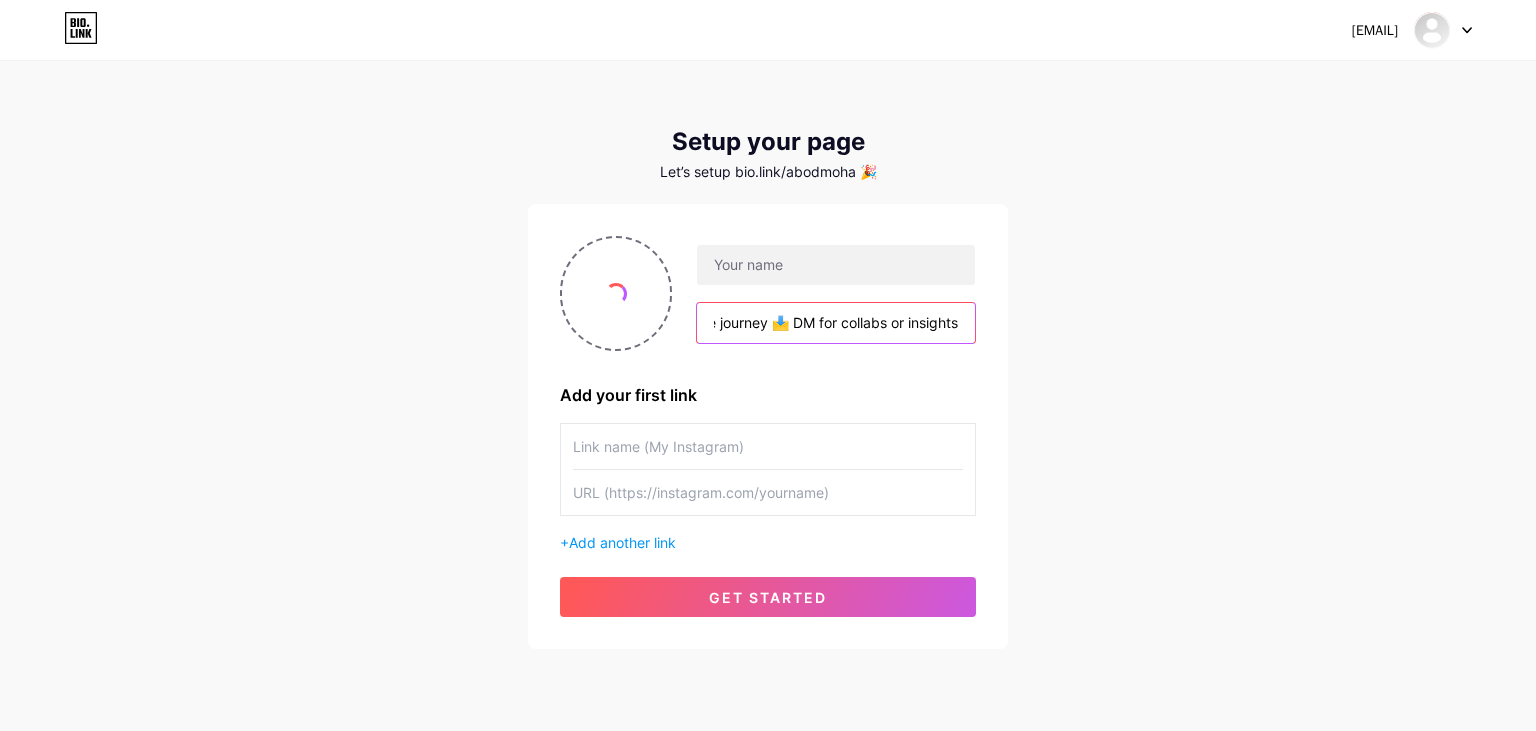 type on "👨‍💻 Web Dev | Laravel Specialist 📊 Financial Market Analyst 🚀 Code logic × Market trends 🇵🇸 Gaza | On the journey 📩 DM for collabs or insights" 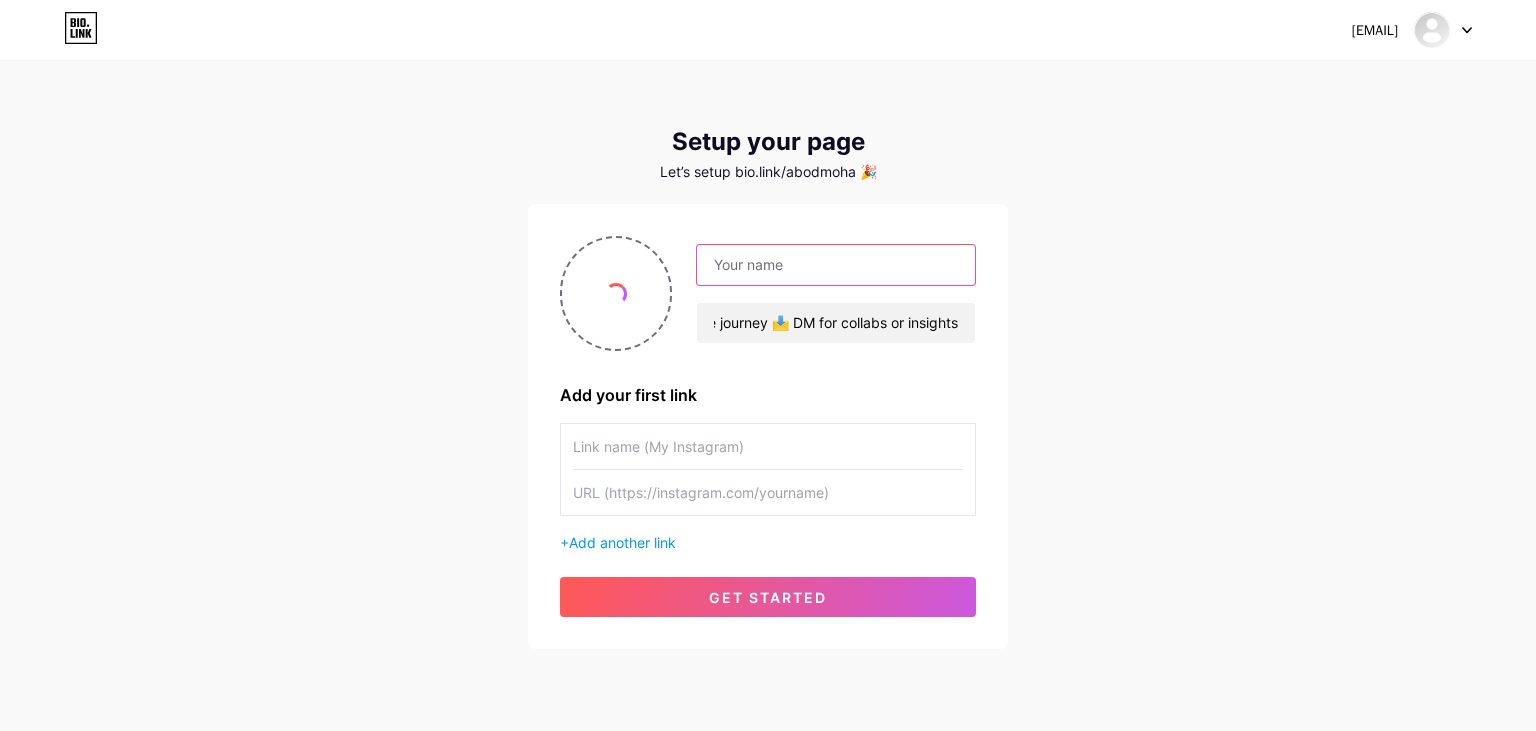 click at bounding box center [836, 265] 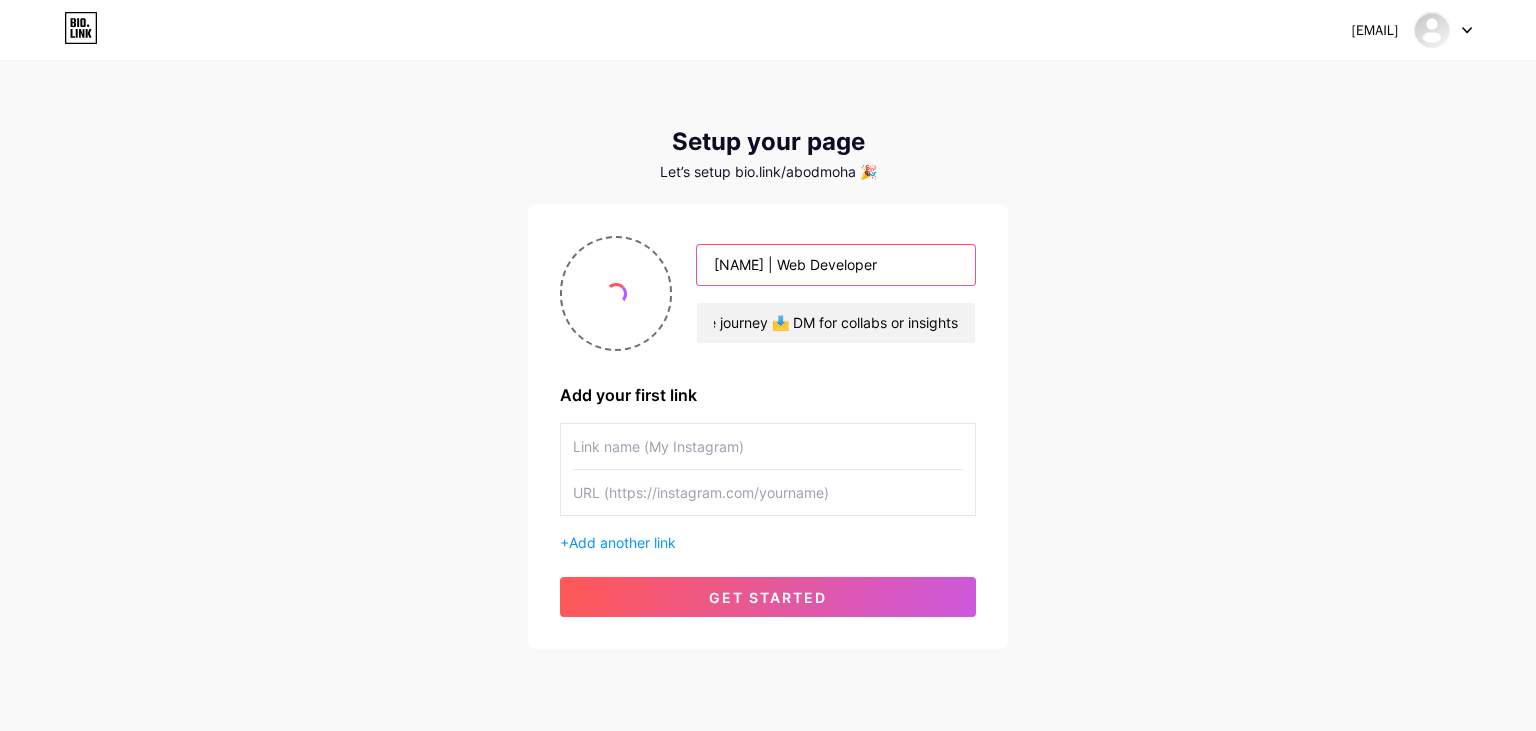 type on "[NAME] | Web Developer" 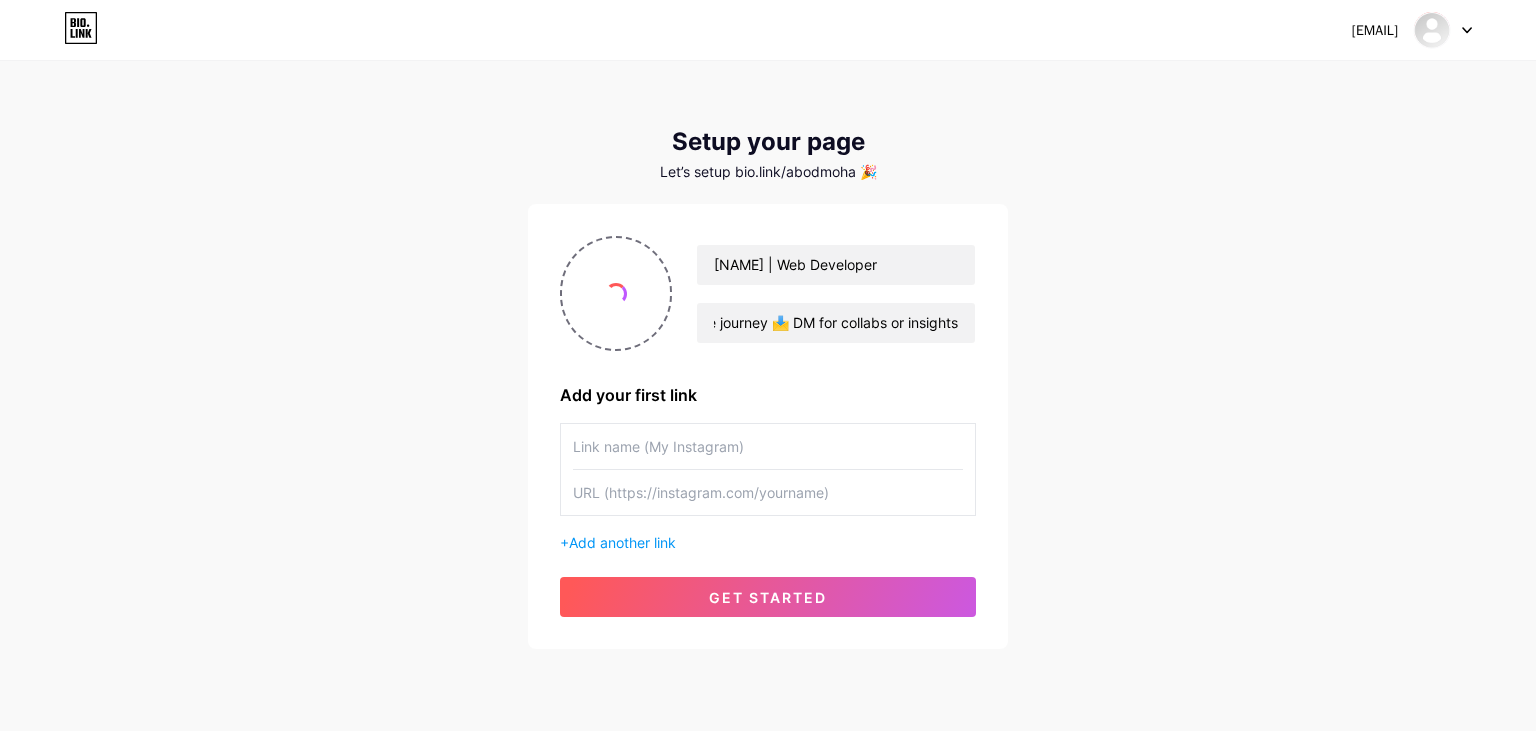 click at bounding box center (768, 446) 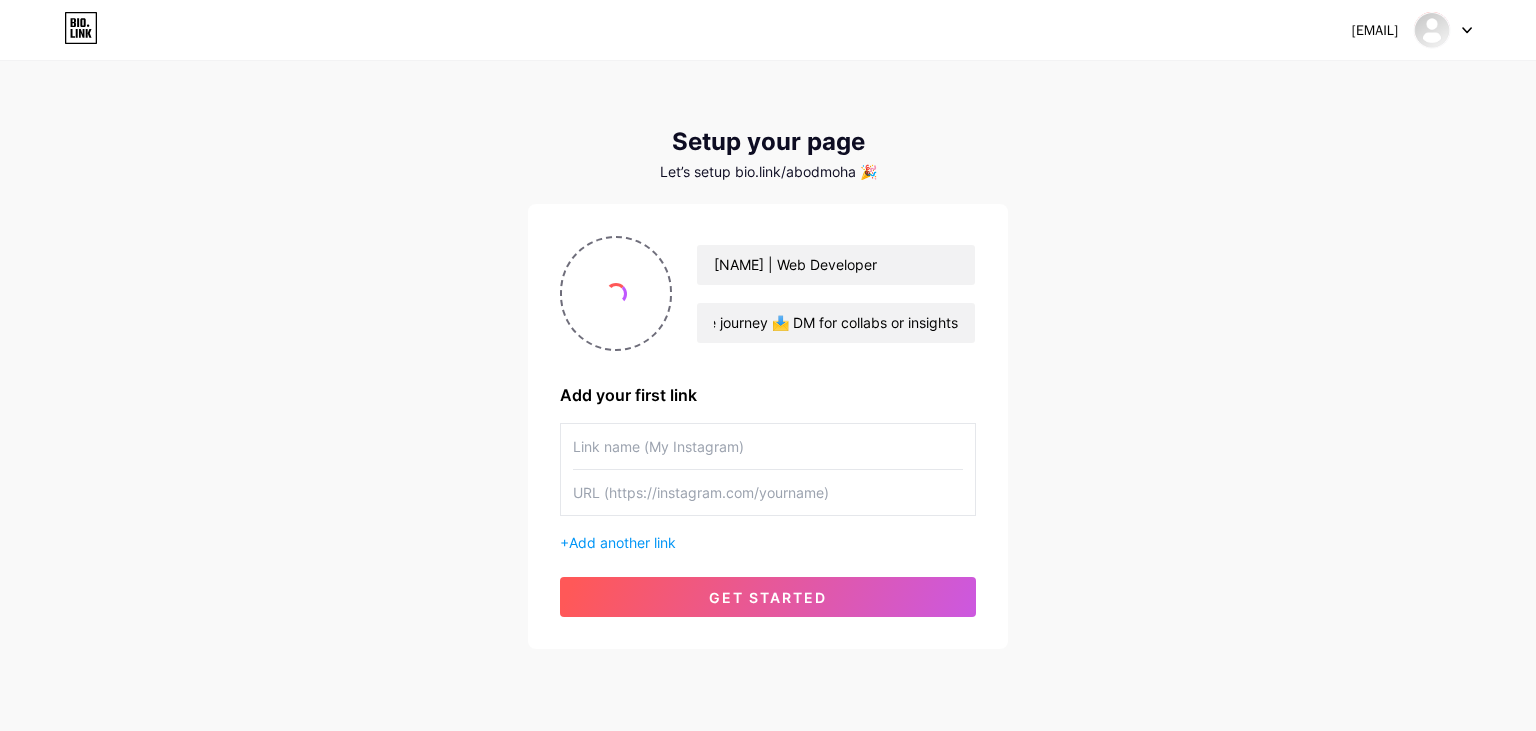 paste on "💼 Explore my journey on LinkedIn" 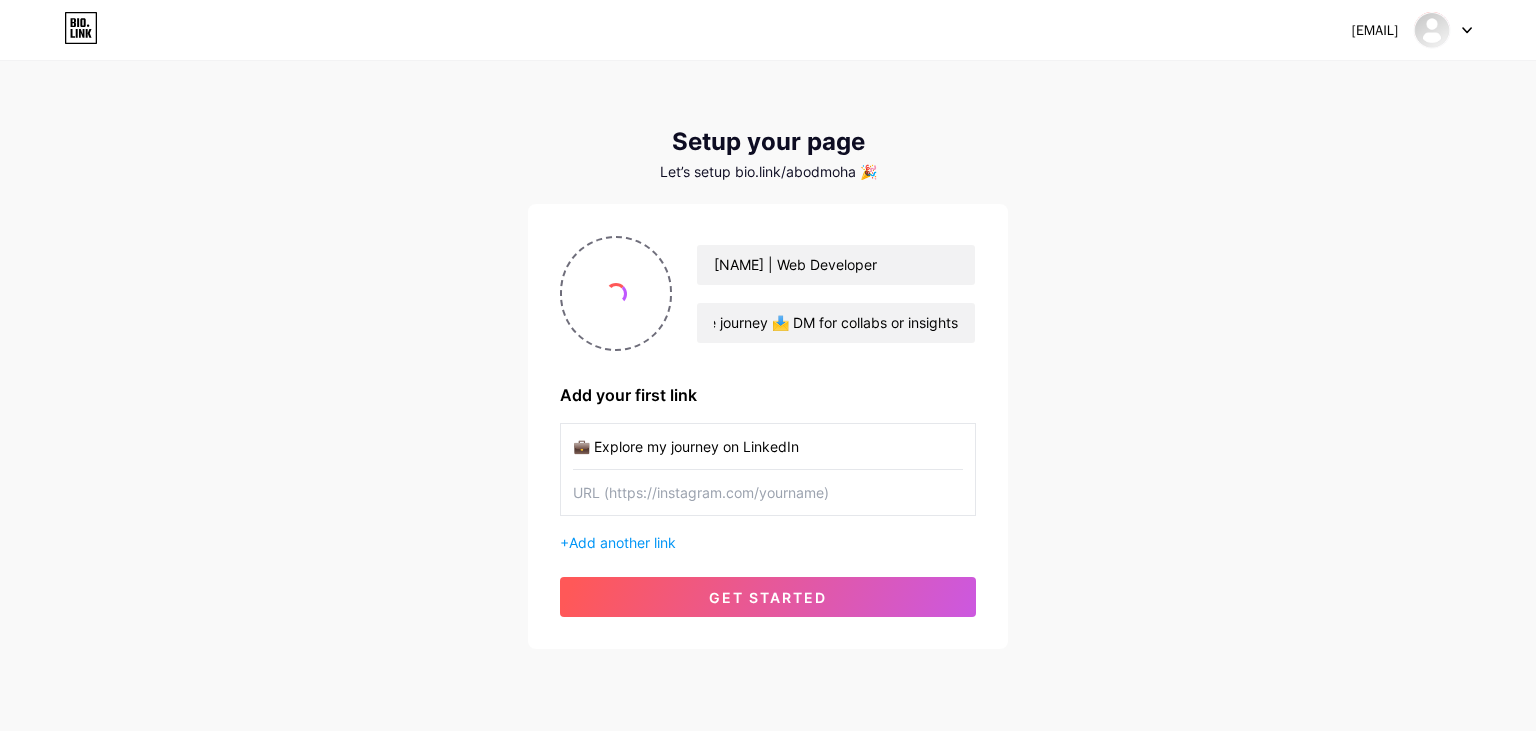 type on "💼 Explore my journey on LinkedIn" 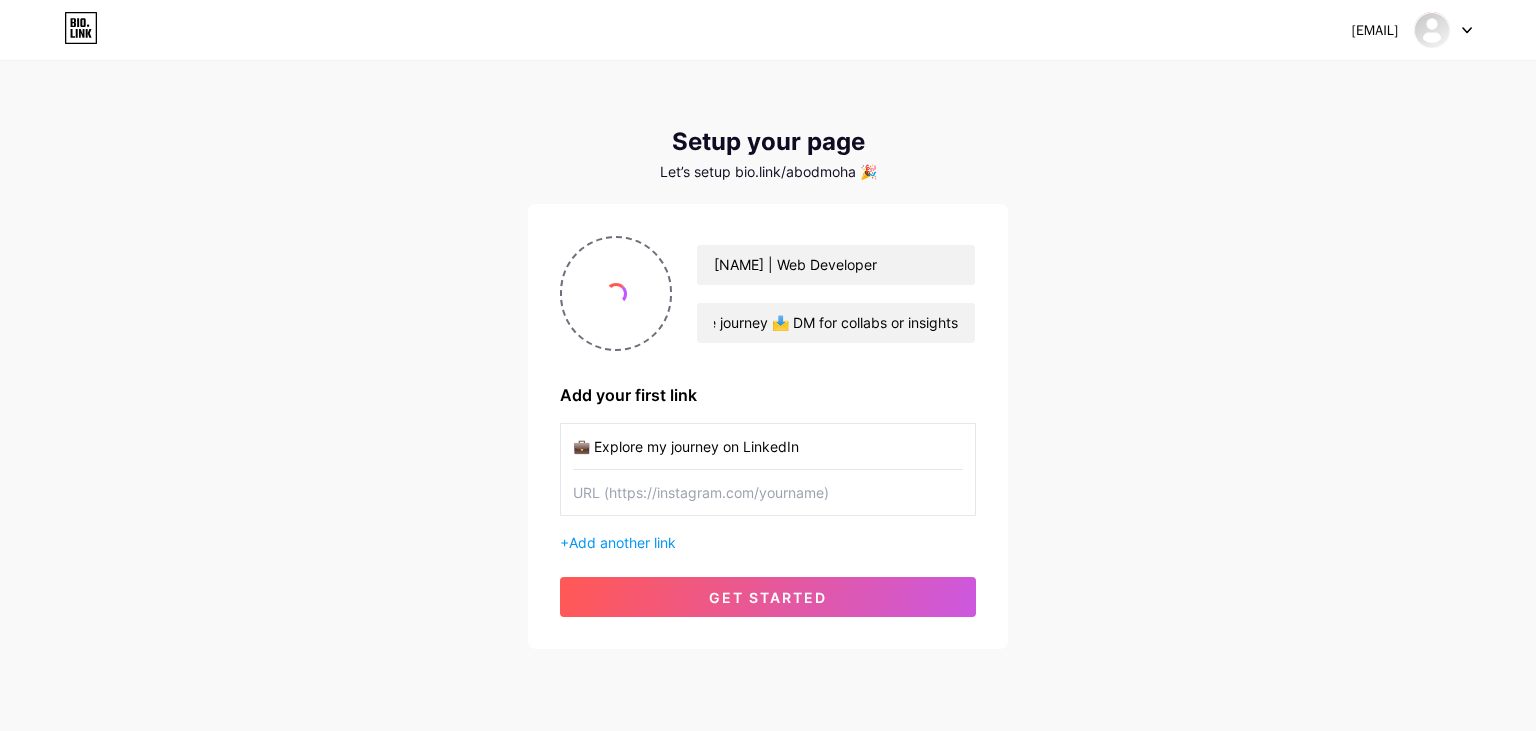 click at bounding box center [768, 492] 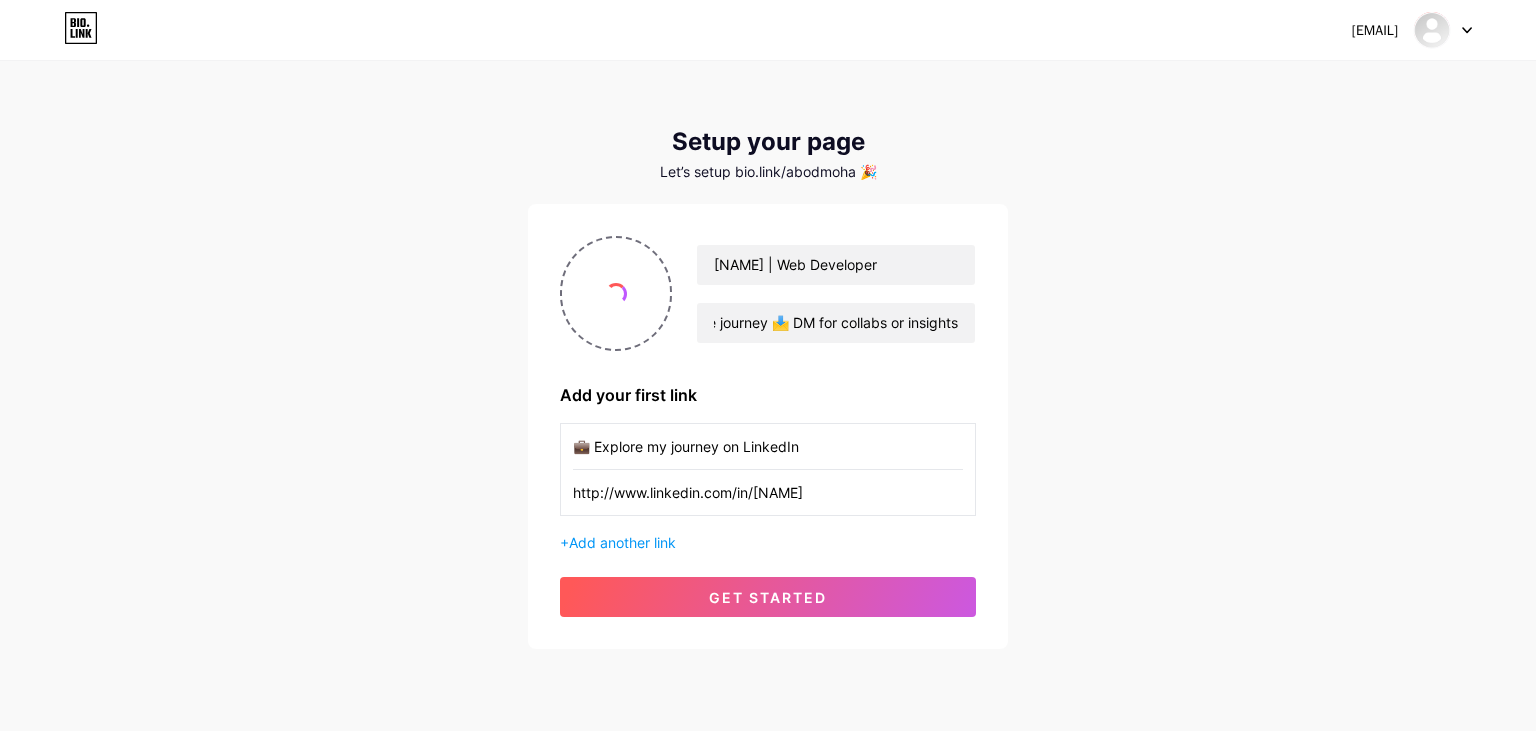 scroll, scrollTop: 0, scrollLeft: 10, axis: horizontal 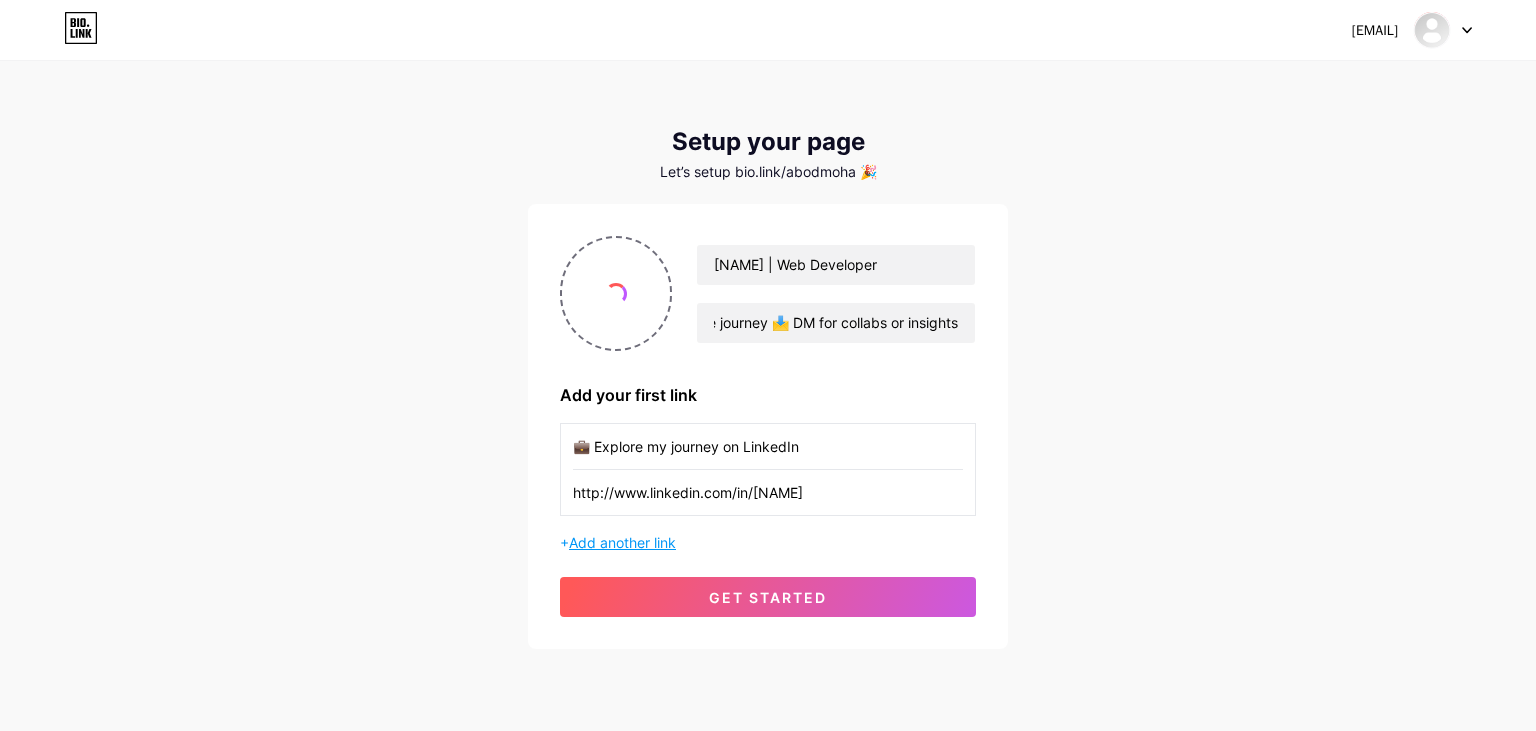 type on "http://www.linkedin.com/in/[NAME]" 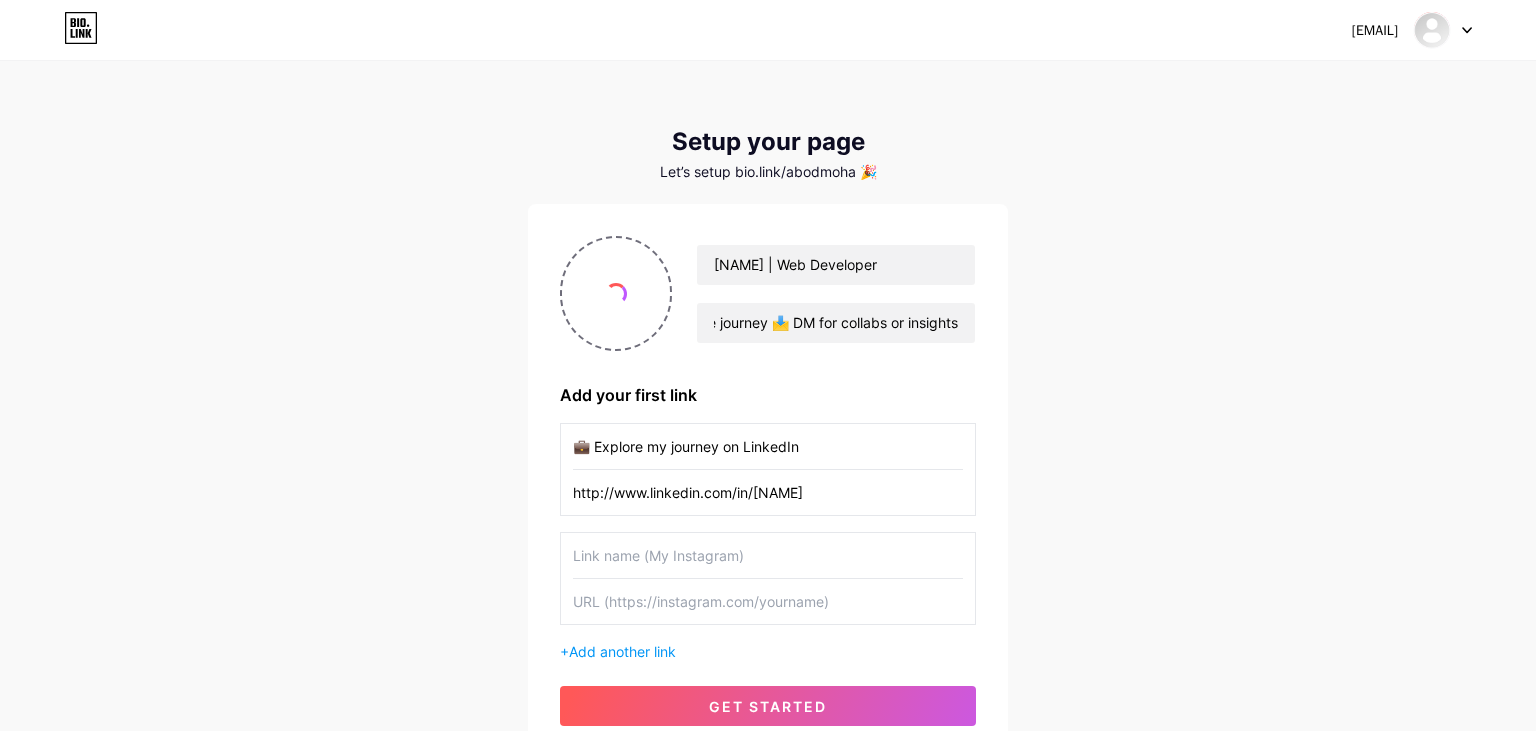 click at bounding box center [768, 555] 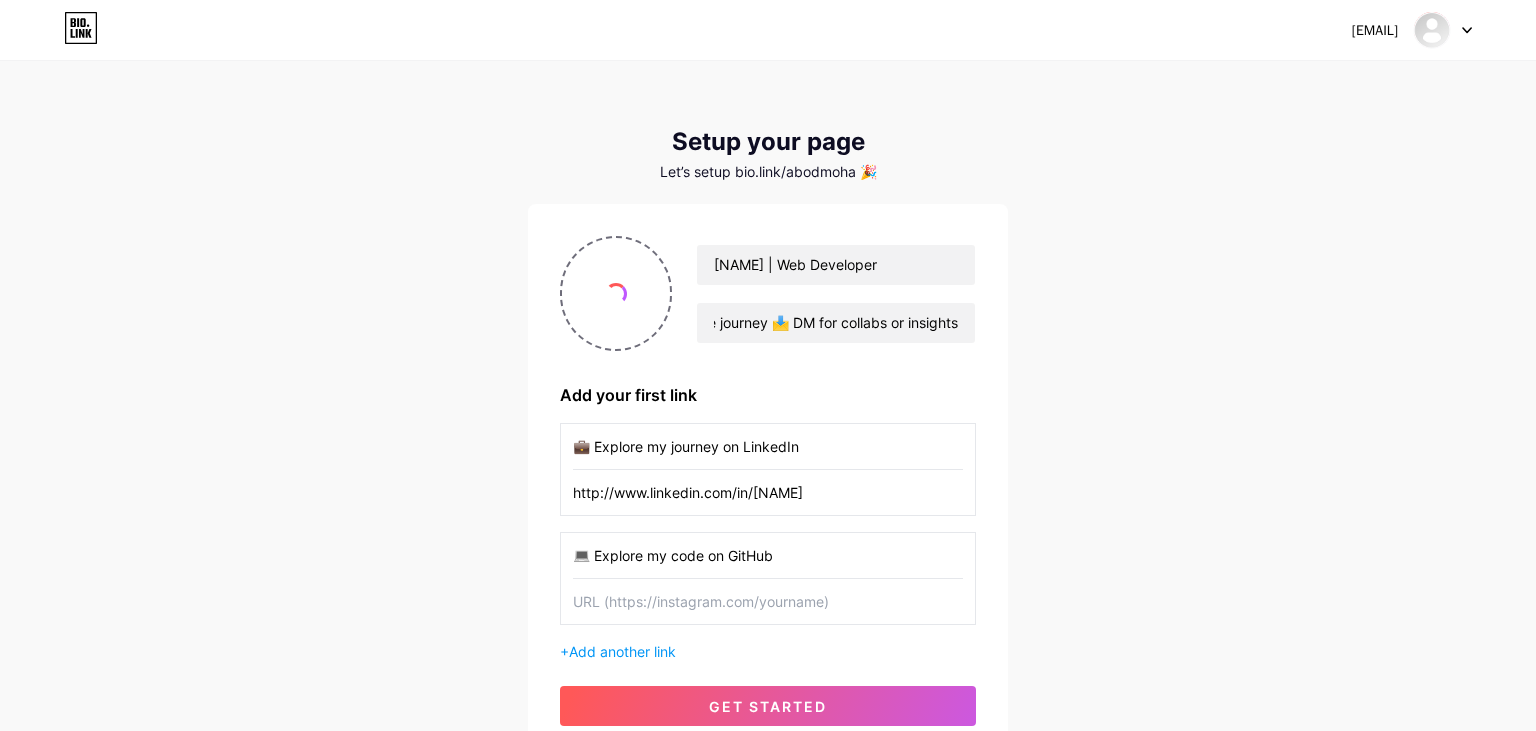 type on "💻 Explore my code on GitHub" 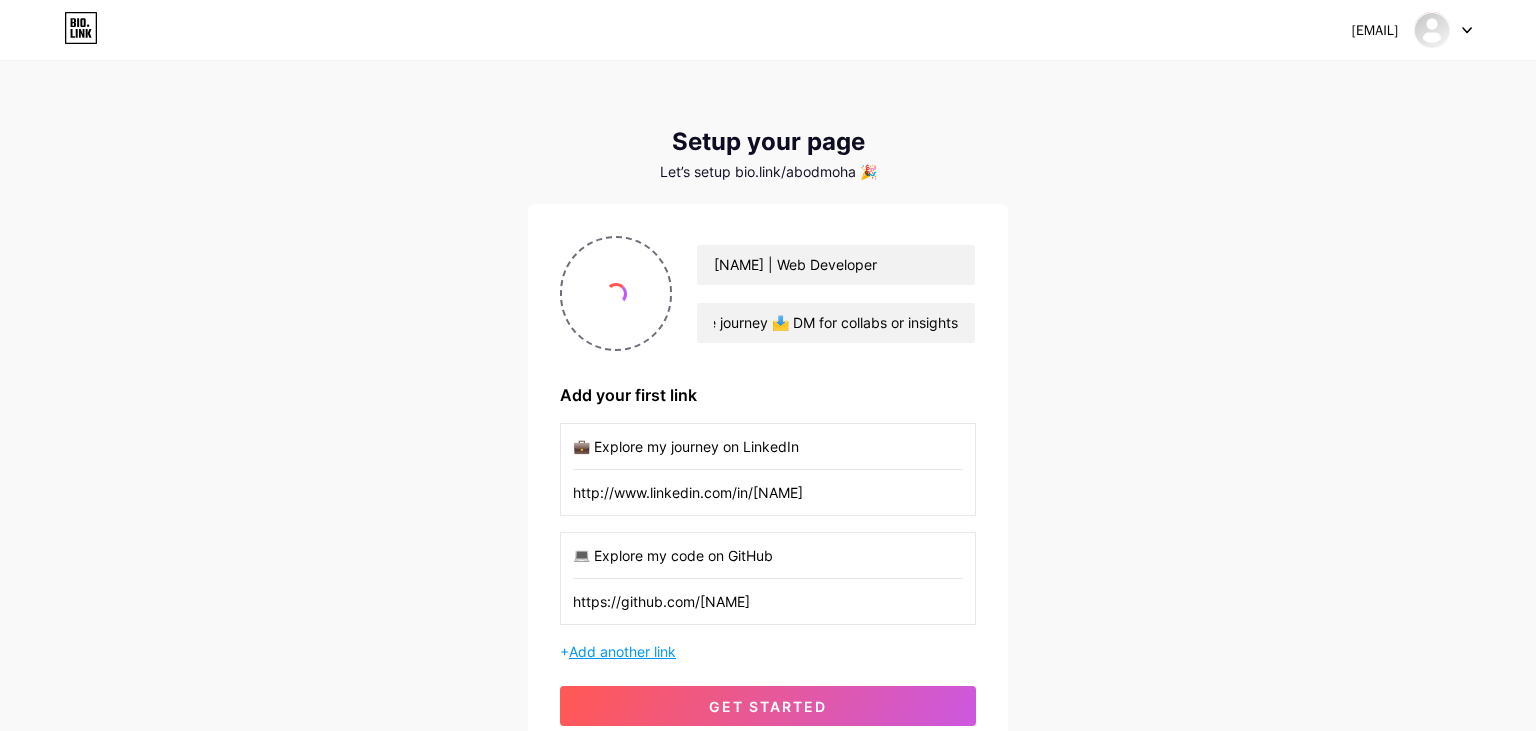 type on "https://github.com/[NAME]" 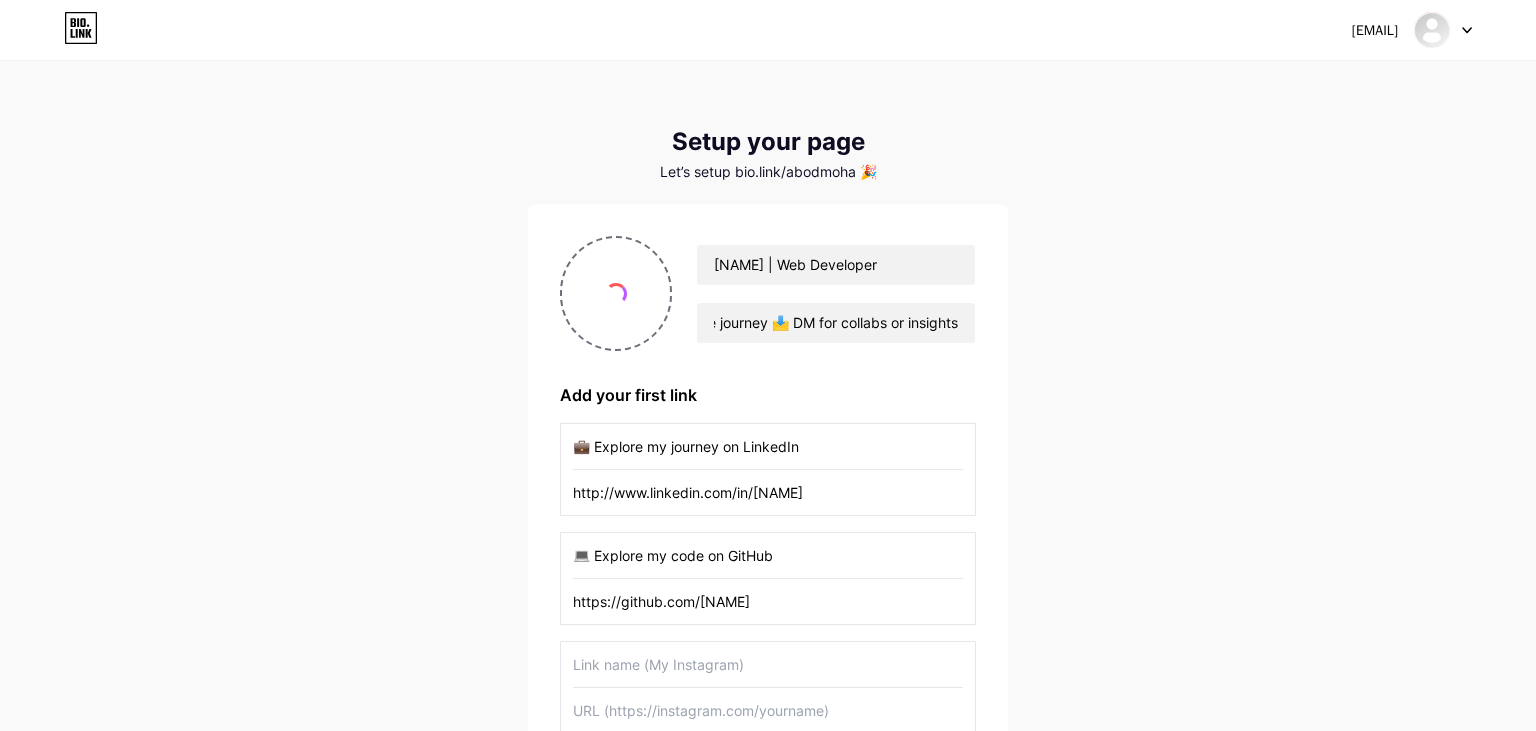 drag, startPoint x: 837, startPoint y: 453, endPoint x: 462, endPoint y: 445, distance: 375.08533 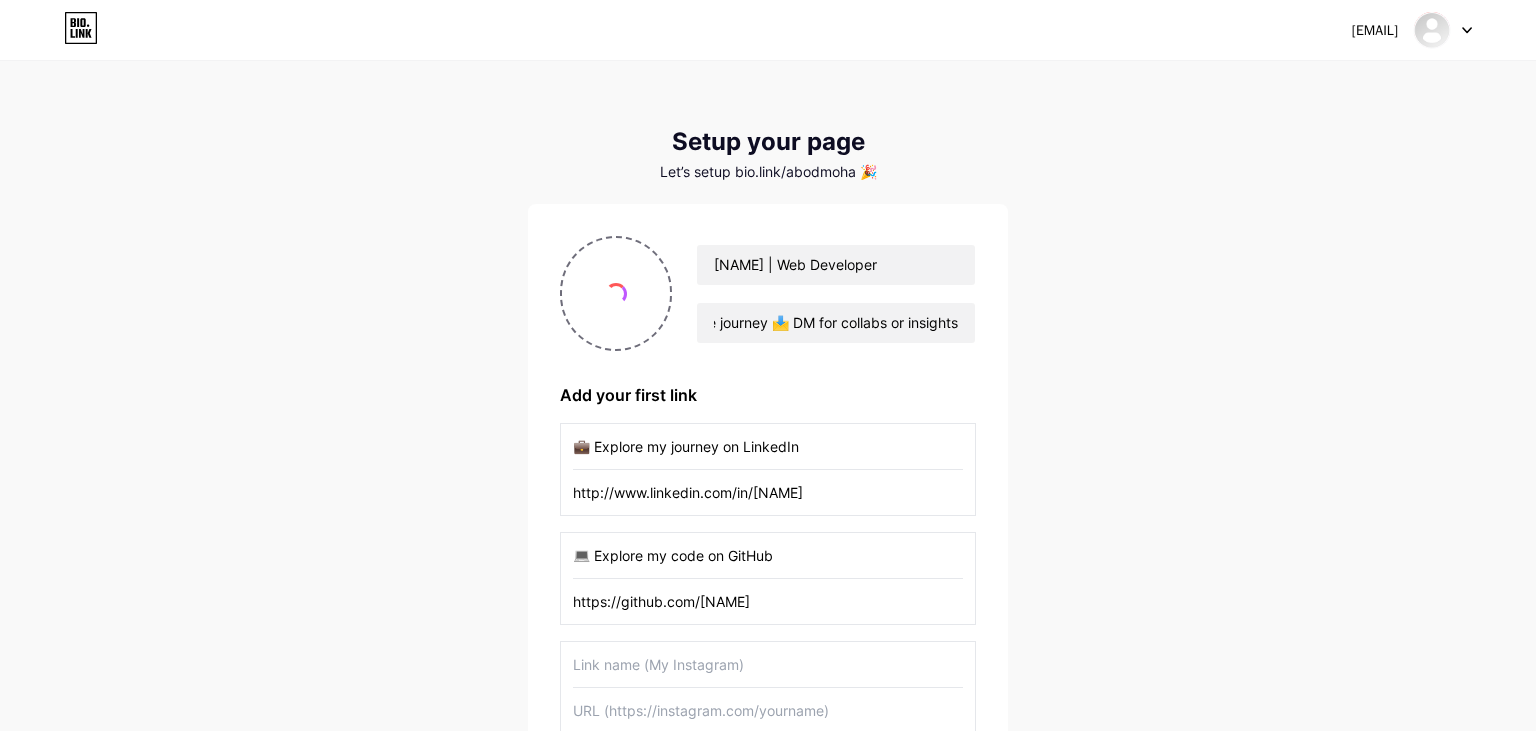 click on "💼 Explore my journey on LinkedIn" at bounding box center [768, 446] 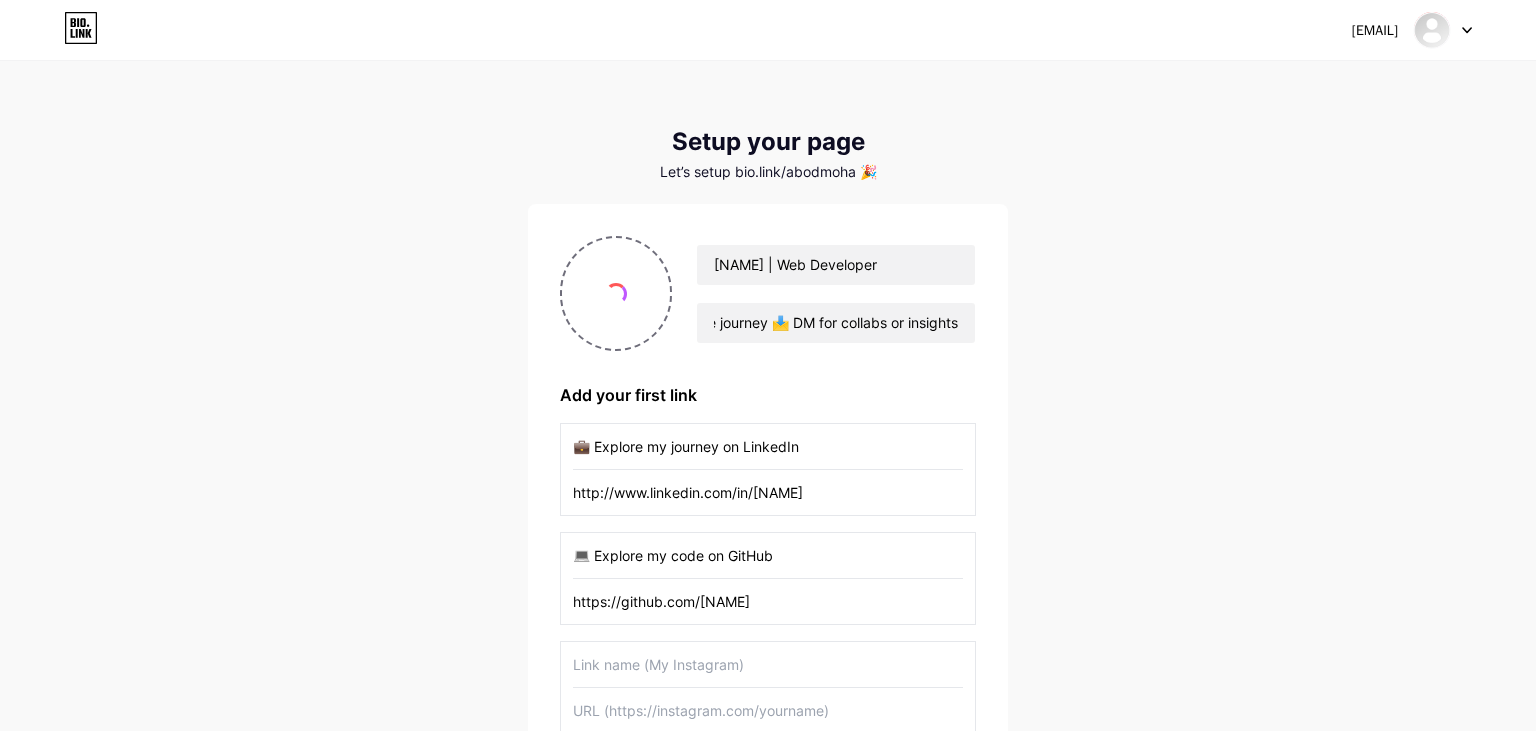 scroll, scrollTop: 278, scrollLeft: 0, axis: vertical 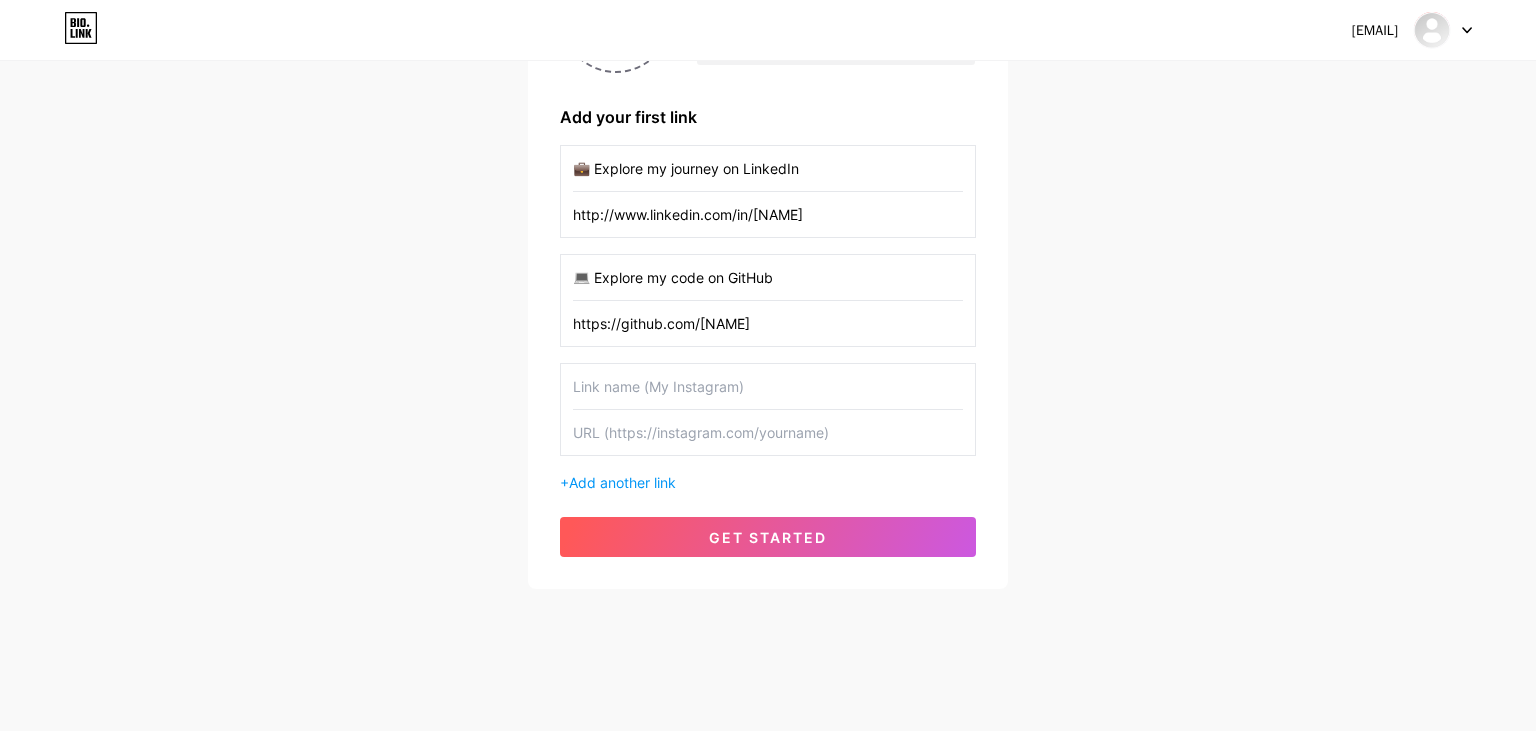 click at bounding box center [768, 386] 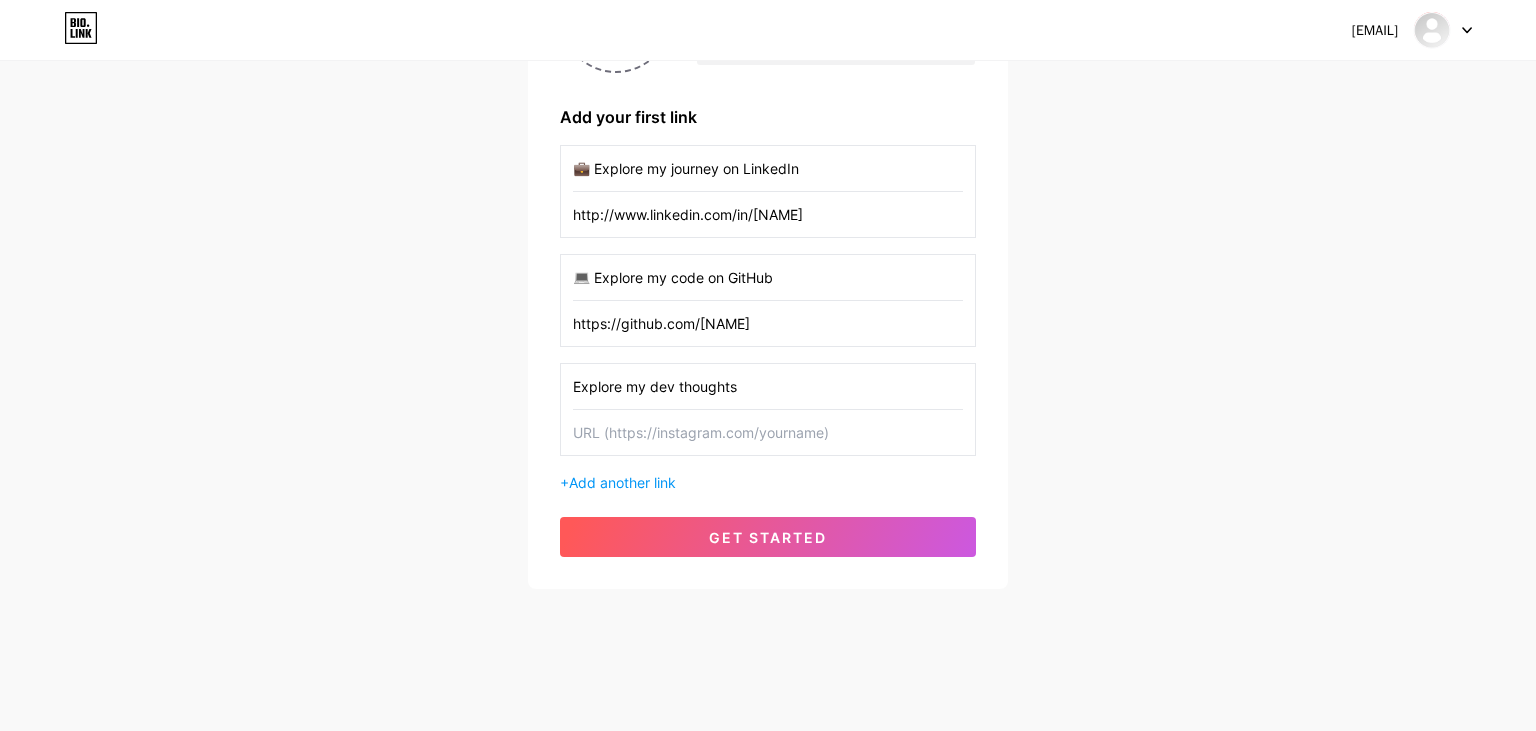 type on "Explore my dev thoughts" 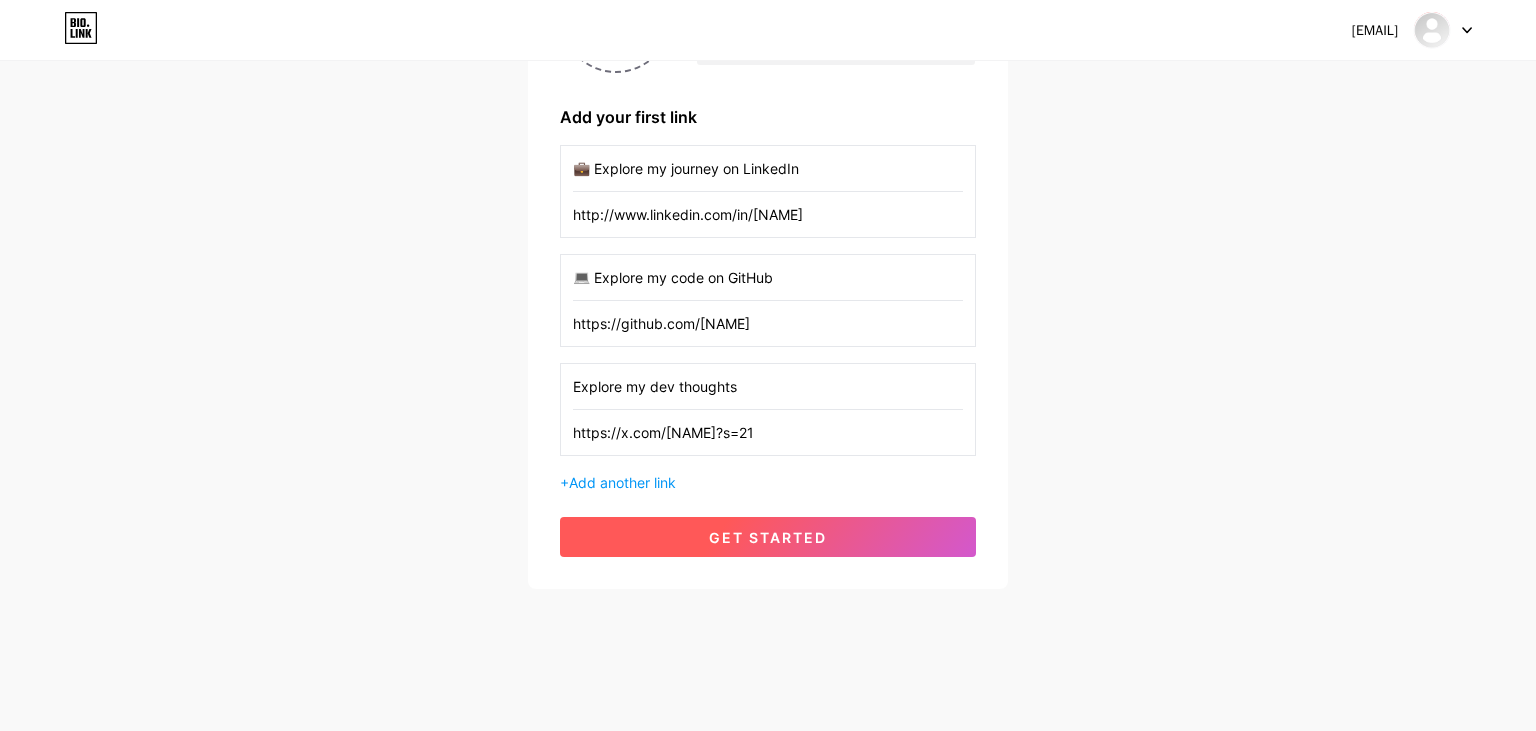 type on "https://x.com/[NAME]?s=21" 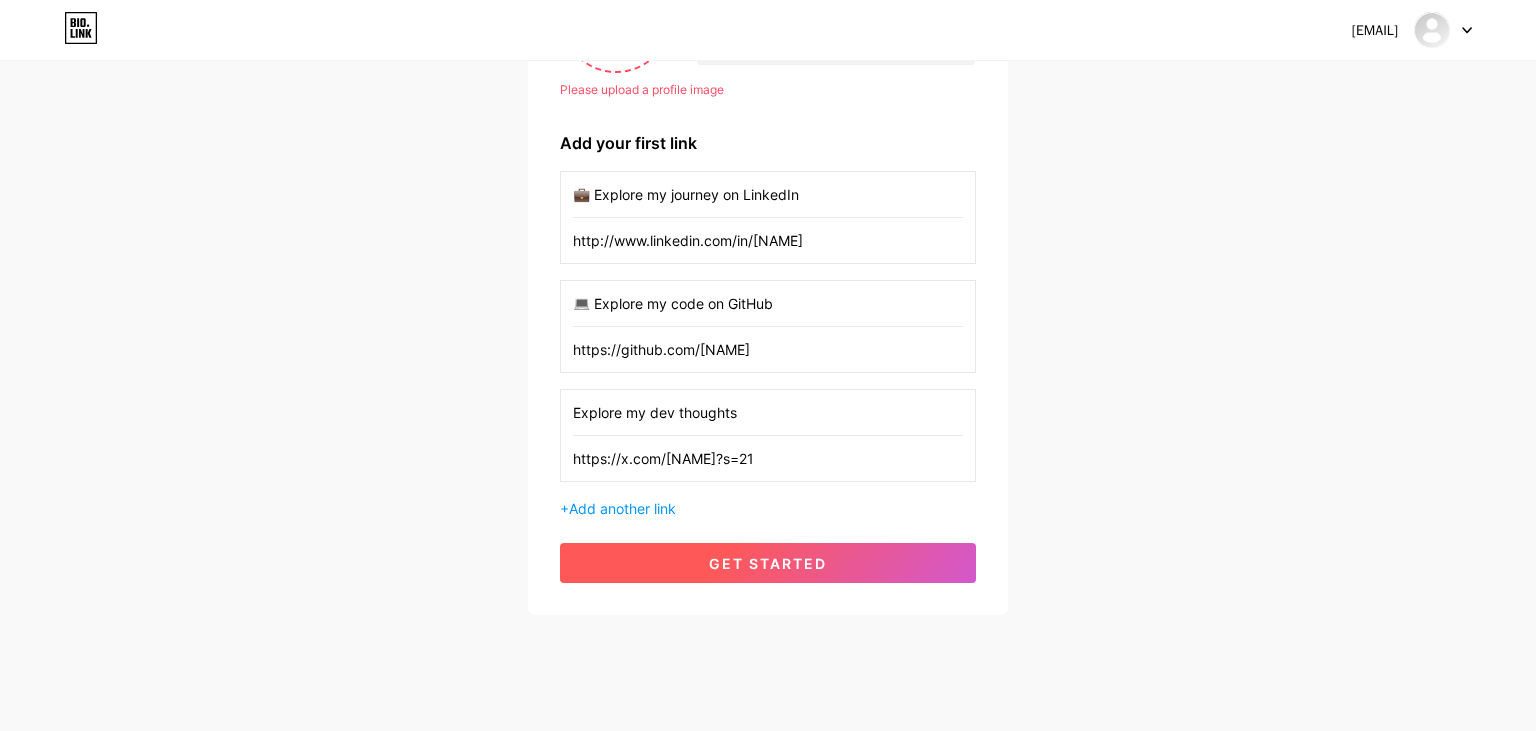 click on "get started" at bounding box center [768, 563] 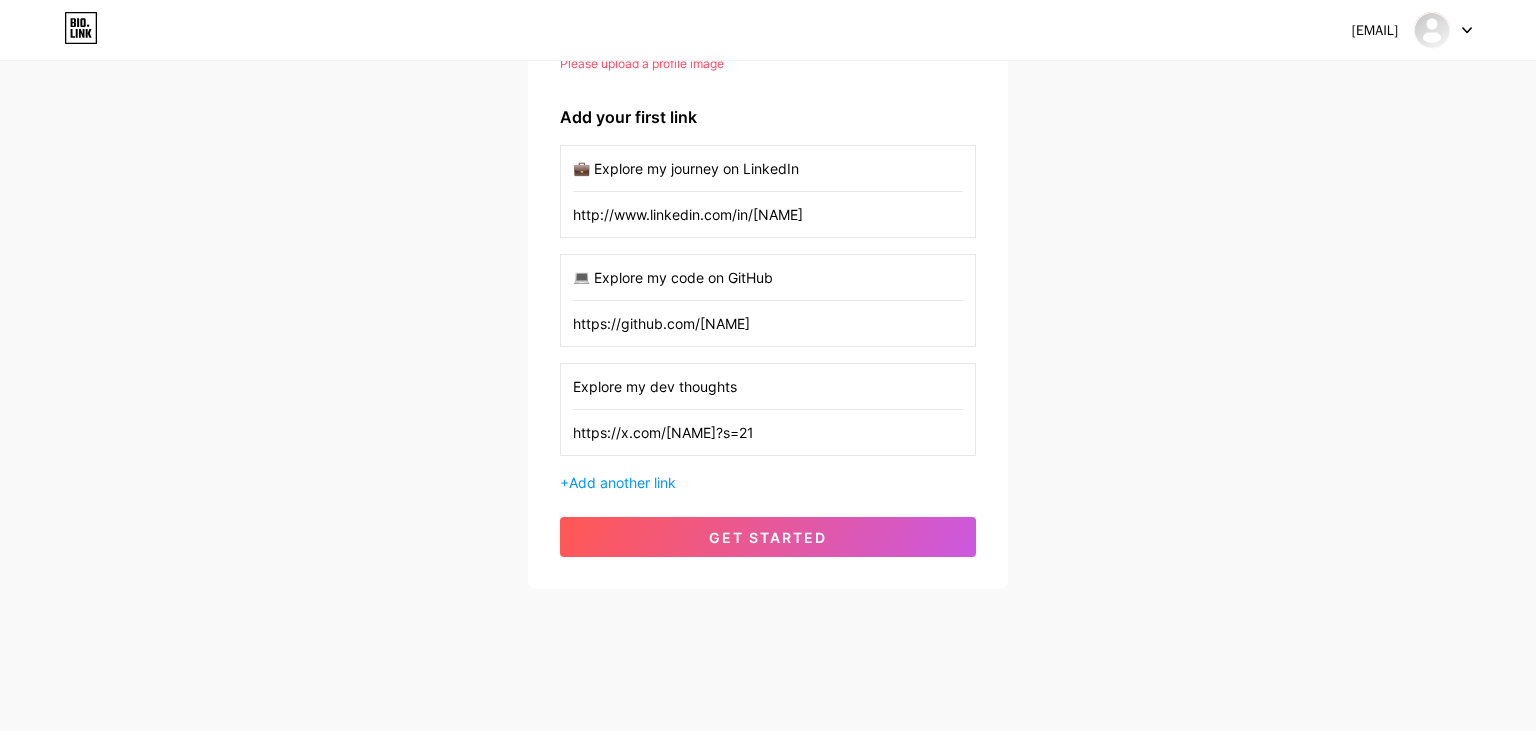 scroll, scrollTop: 0, scrollLeft: 0, axis: both 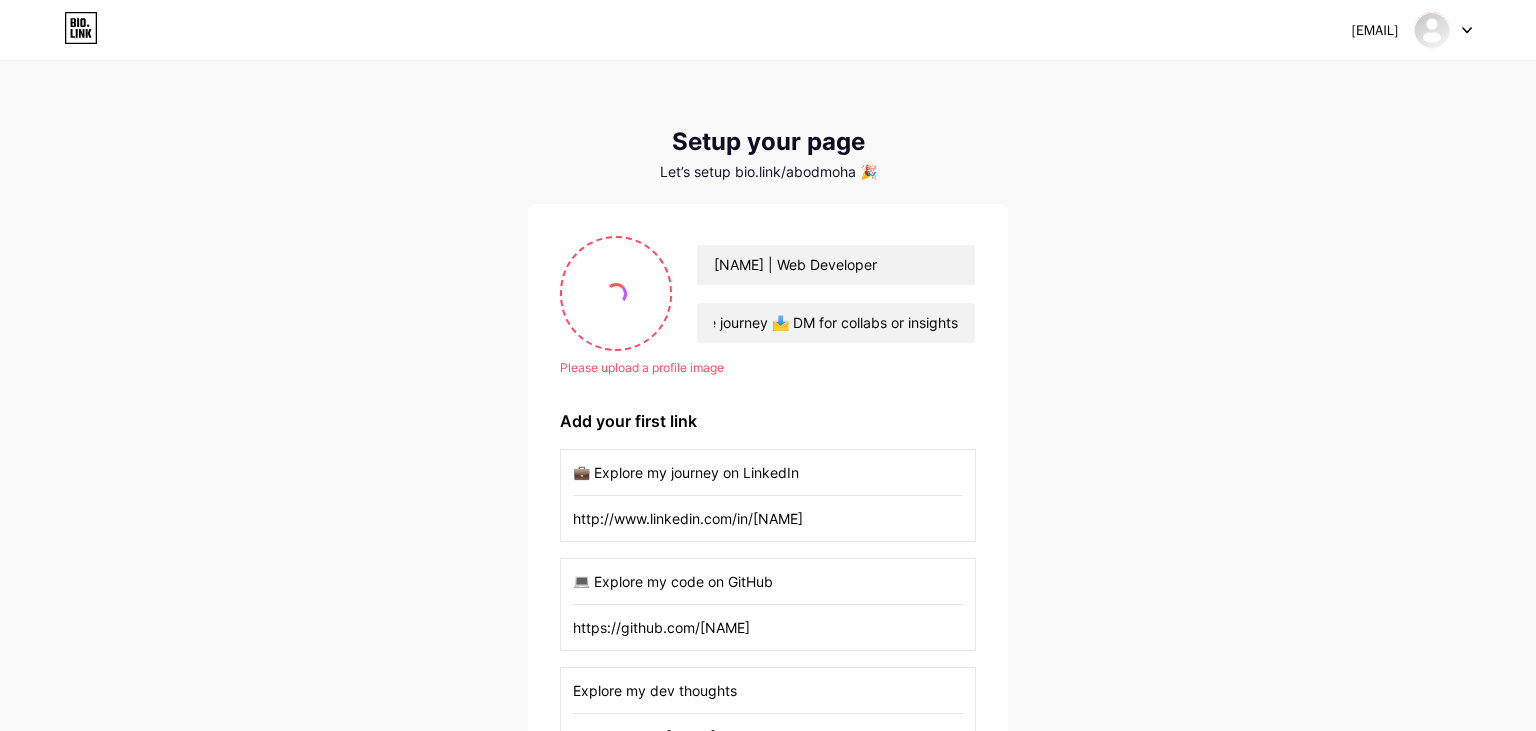 type 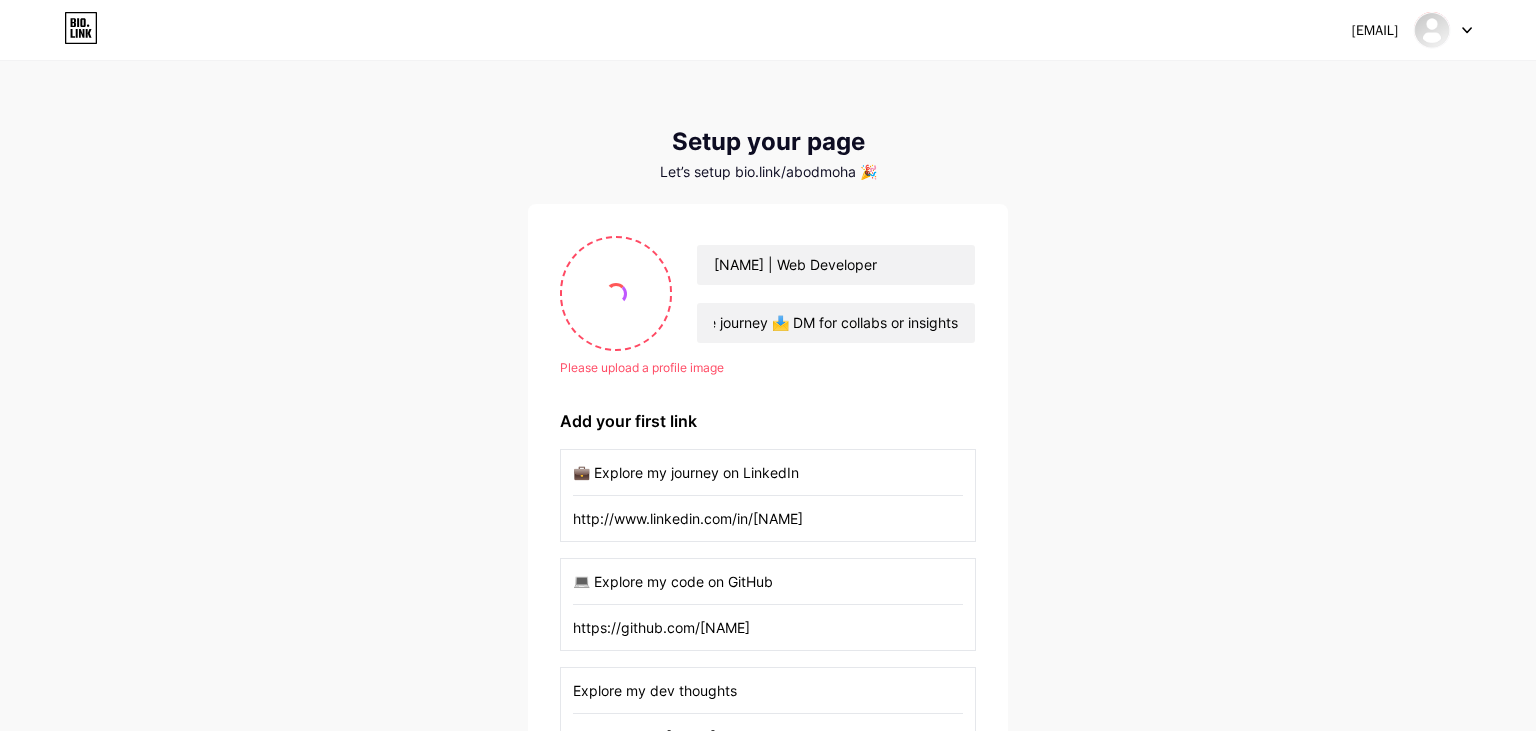 click on "Please upload a profile image" at bounding box center (768, 368) 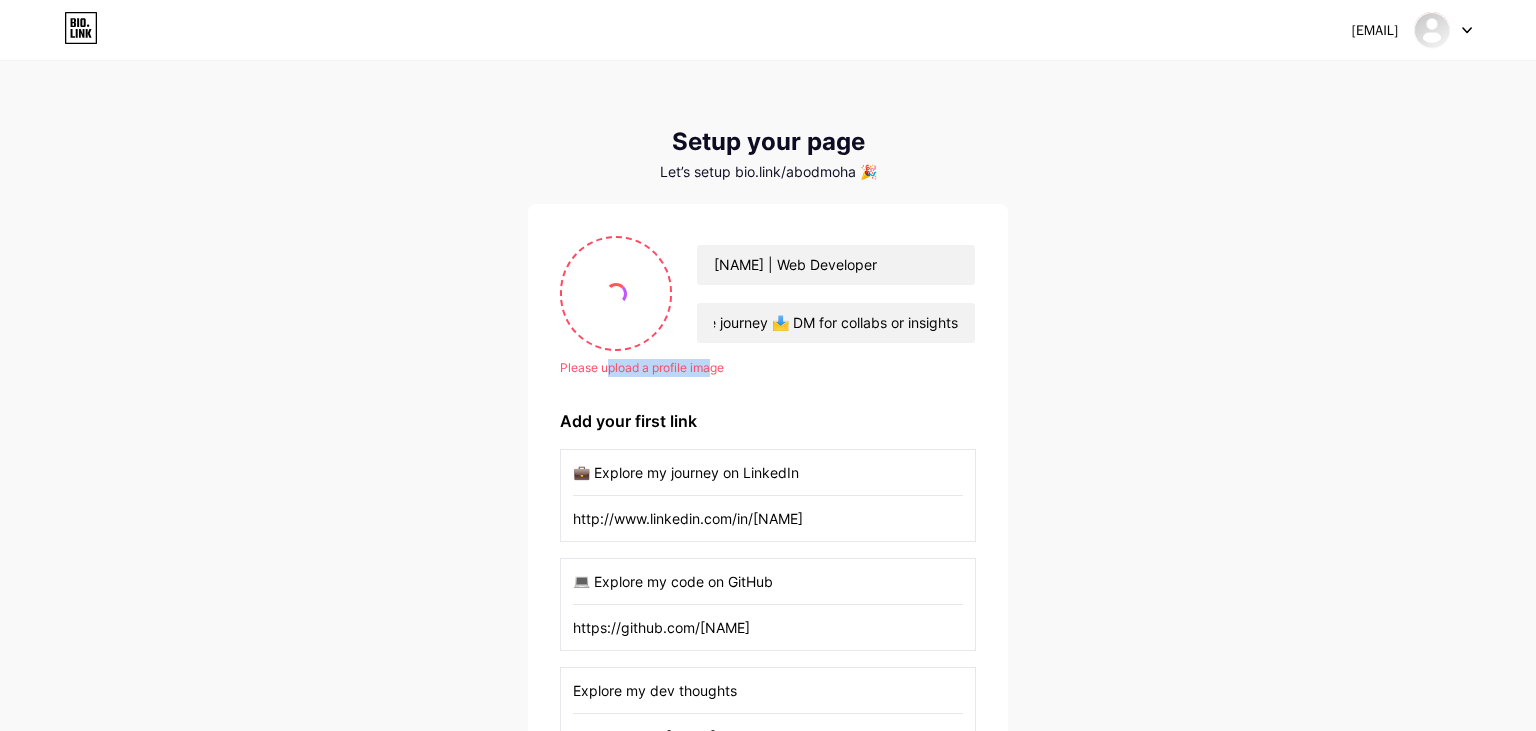 drag, startPoint x: 710, startPoint y: 370, endPoint x: 606, endPoint y: 360, distance: 104.47966 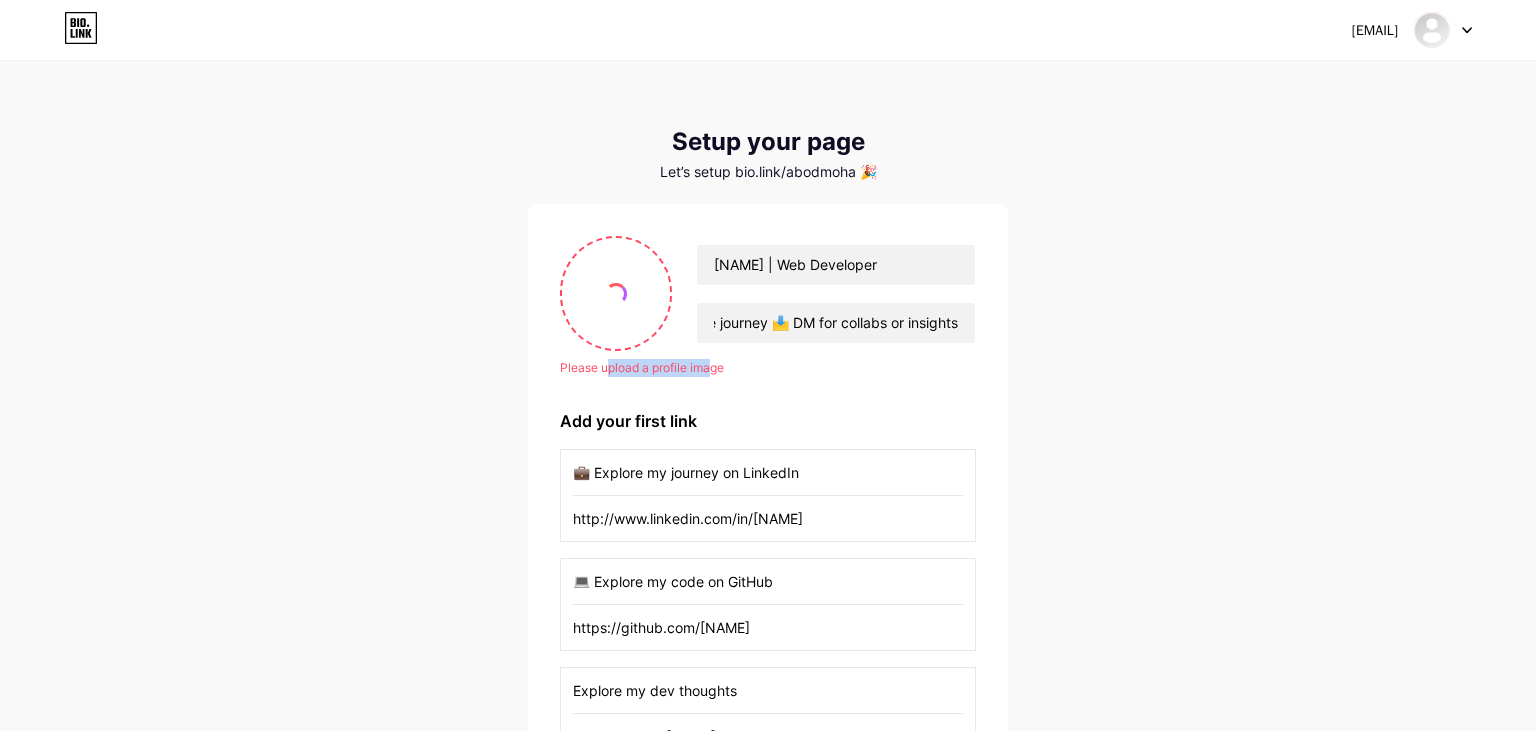 click on "Please upload a profile image" at bounding box center (768, 368) 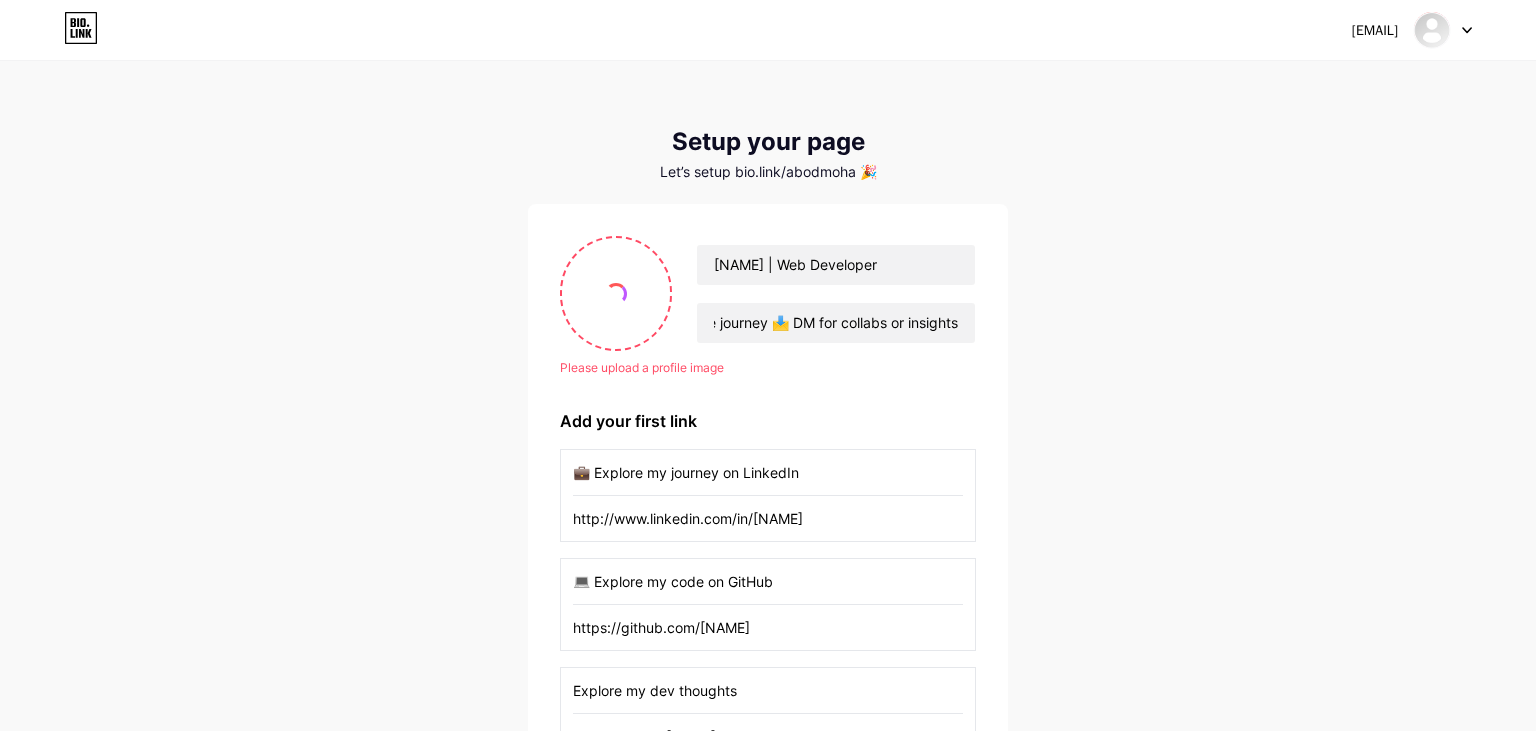 click on "Please upload a profile image   [NAME] | Web Developer     👨‍💻 Web Dev | Laravel Specialist 📊 Financial Market Analyst 🚀 Code logic × Market trends 🇵🇸 [LOCATION] | On the journey 📩 DM for collabs or insights   Please upload a profile image   Add your first link   💼 Explore my journey on LinkedIn   http://www.linkedin.com/in/[NAME]   💻 Explore my code on GitHub   https://github.com/[NAME]   Explore my dev thoughts   https://x.com/[NAME]?s=21
+  Add another link     get started" at bounding box center [768, 548] 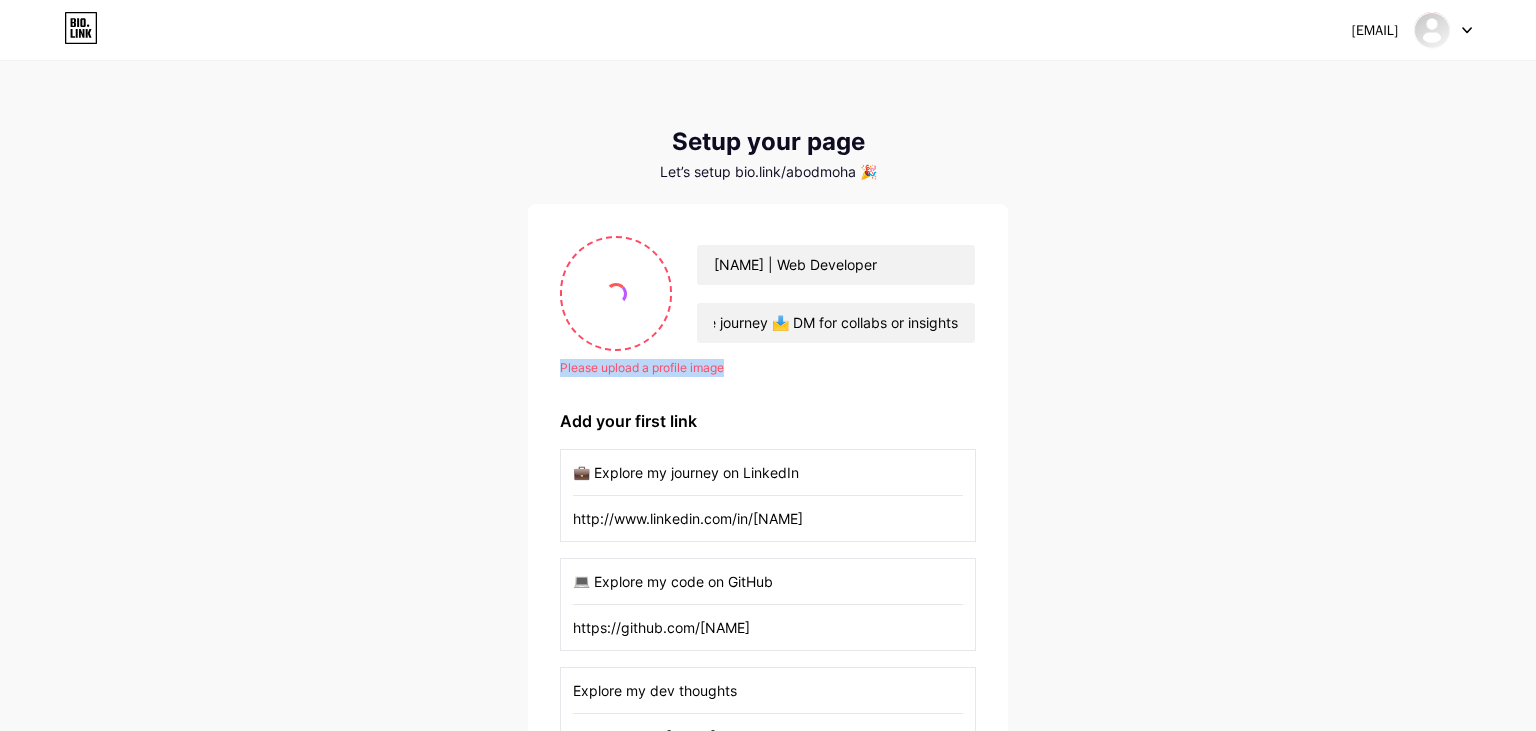 drag, startPoint x: 732, startPoint y: 373, endPoint x: 498, endPoint y: 370, distance: 234.01923 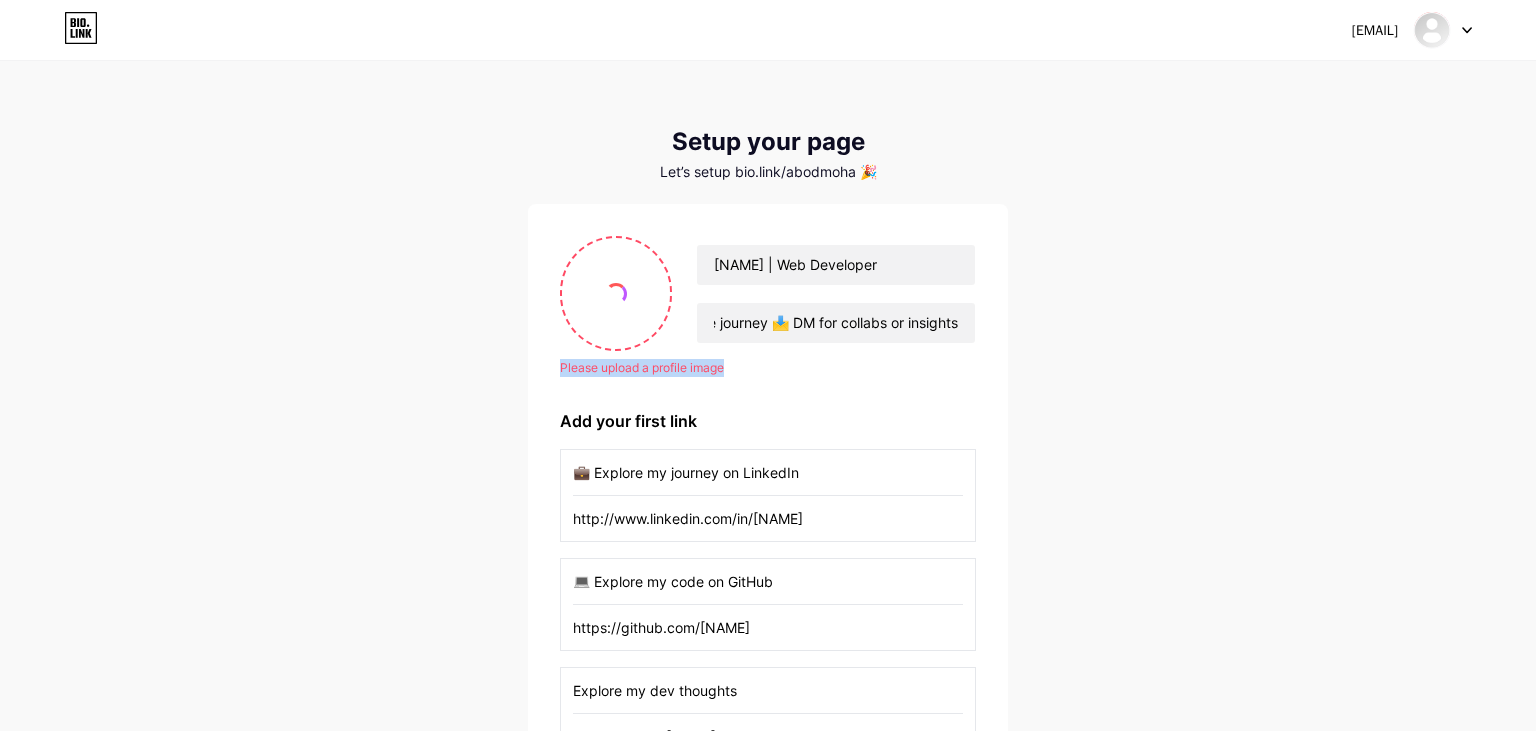 click on "[EMAIL]           Dashboard     Logout   Setup your page   Let’s setup bio.link/abodmoha 🎉         Please upload a profile image   [NAME] | Web Developer     👨‍💻 Web Dev | Laravel Specialist 📊 Financial Market Analyst 🚀 Code logic × Market trends 🇵🇸 [LOCATION] | On the journey 📩 DM for collabs or insights   Please upload a profile image   Add your first link   💼 Explore my journey on LinkedIn   http://www.linkedin.com/in/[NAME]   💻 Explore my code on GitHub   https://github.com/[NAME]   Explore my dev thoughts   https://x.com/[NAME]?s=21
+  Add another link     get started" at bounding box center [768, 478] 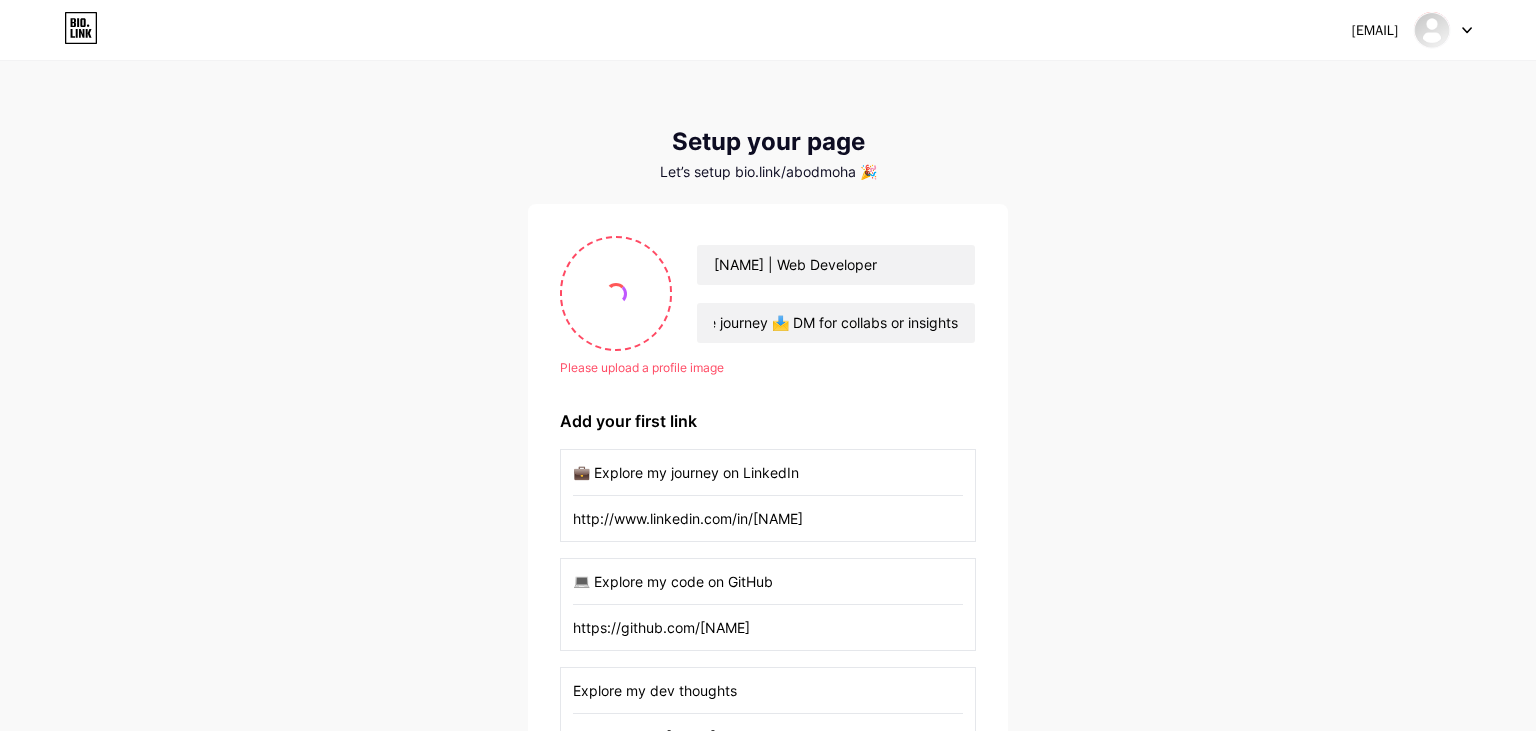 click on "Please upload a profile image   [NAME] | Web Developer     👨‍💻 Web Dev | Laravel Specialist 📊 Financial Market Analyst 🚀 Code logic × Market trends 🇵🇸 [LOCATION] | On the journey 📩 DM for collabs or insights   Please upload a profile image   Add your first link   💼 Explore my journey on LinkedIn   http://www.linkedin.com/in/[NAME]   💻 Explore my code on GitHub   https://github.com/[NAME]   Explore my dev thoughts   https://x.com/[NAME]?s=21
+  Add another link     get started" at bounding box center [768, 548] 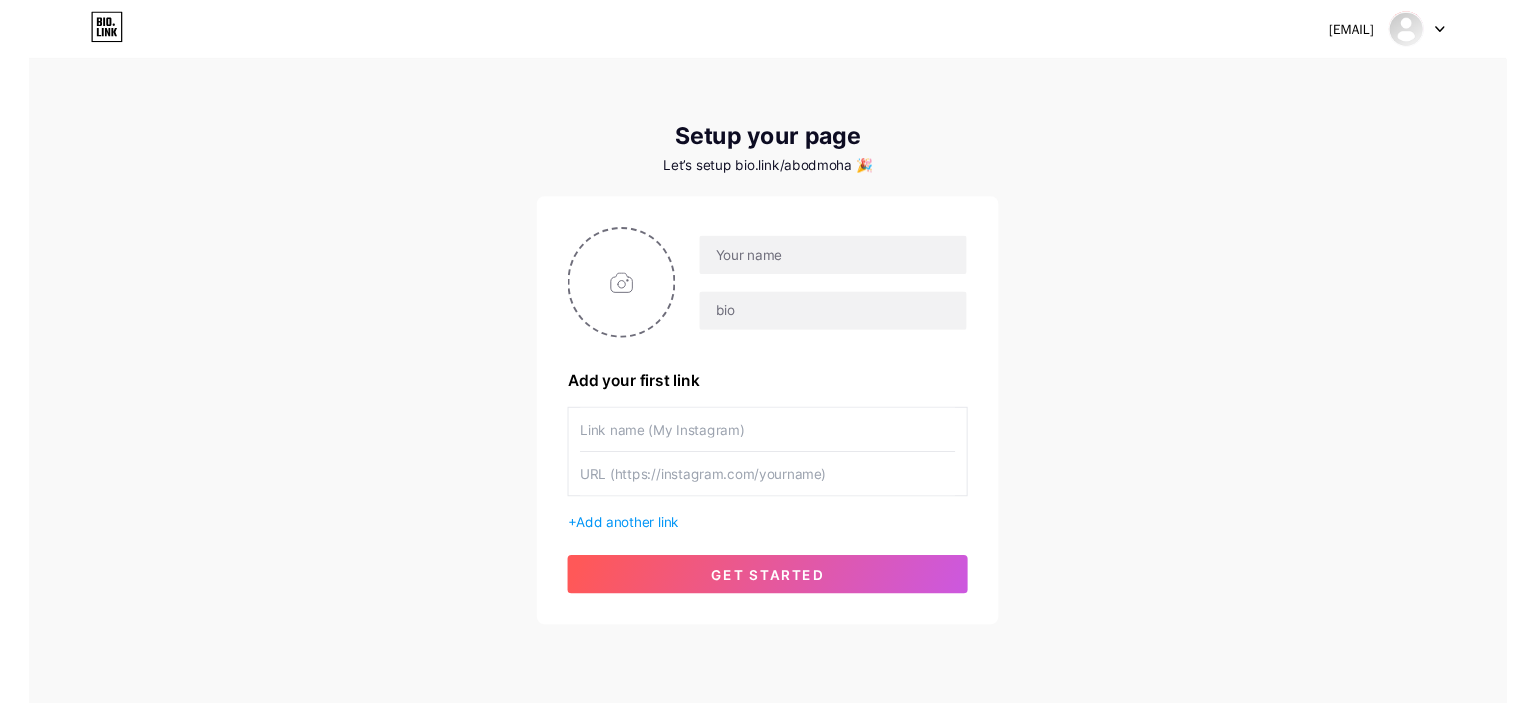 scroll, scrollTop: 0, scrollLeft: 0, axis: both 